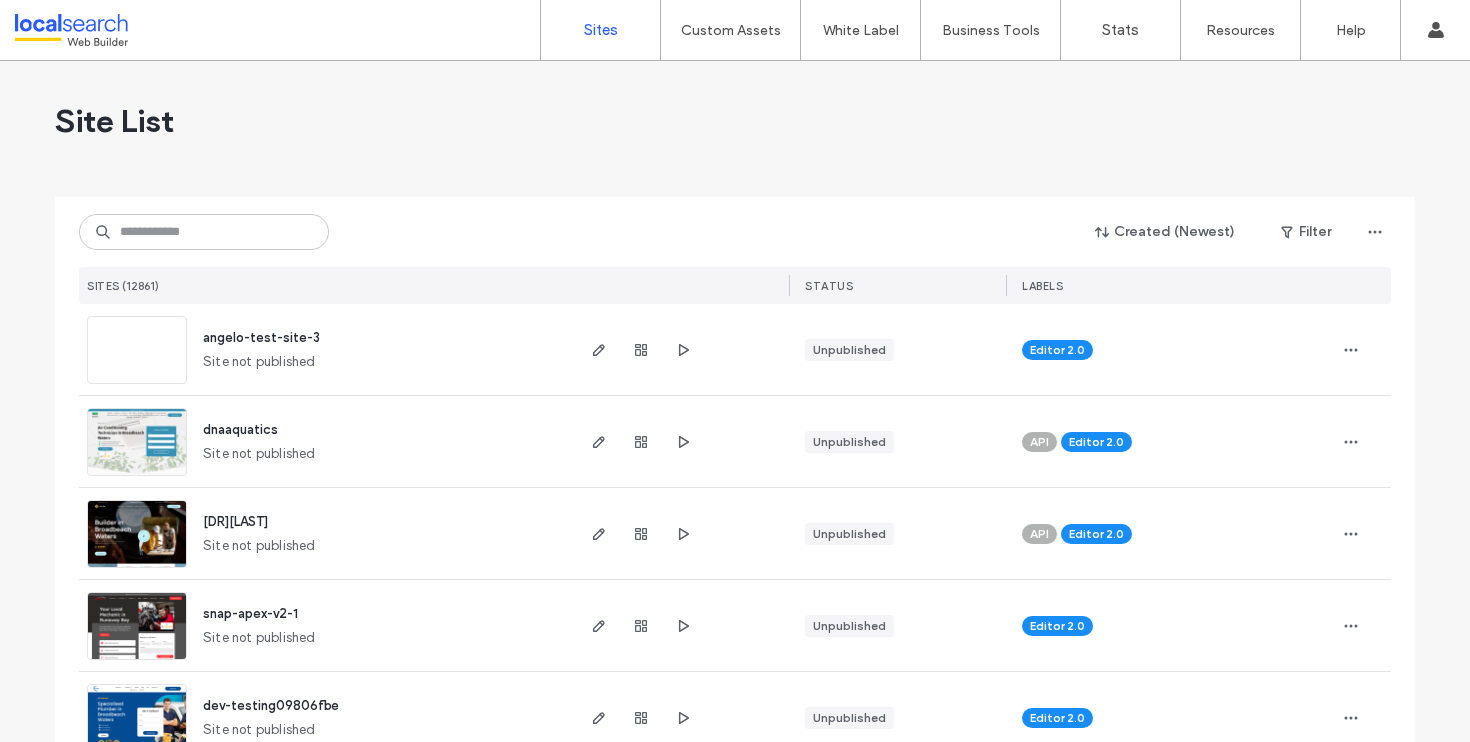 scroll, scrollTop: 0, scrollLeft: 0, axis: both 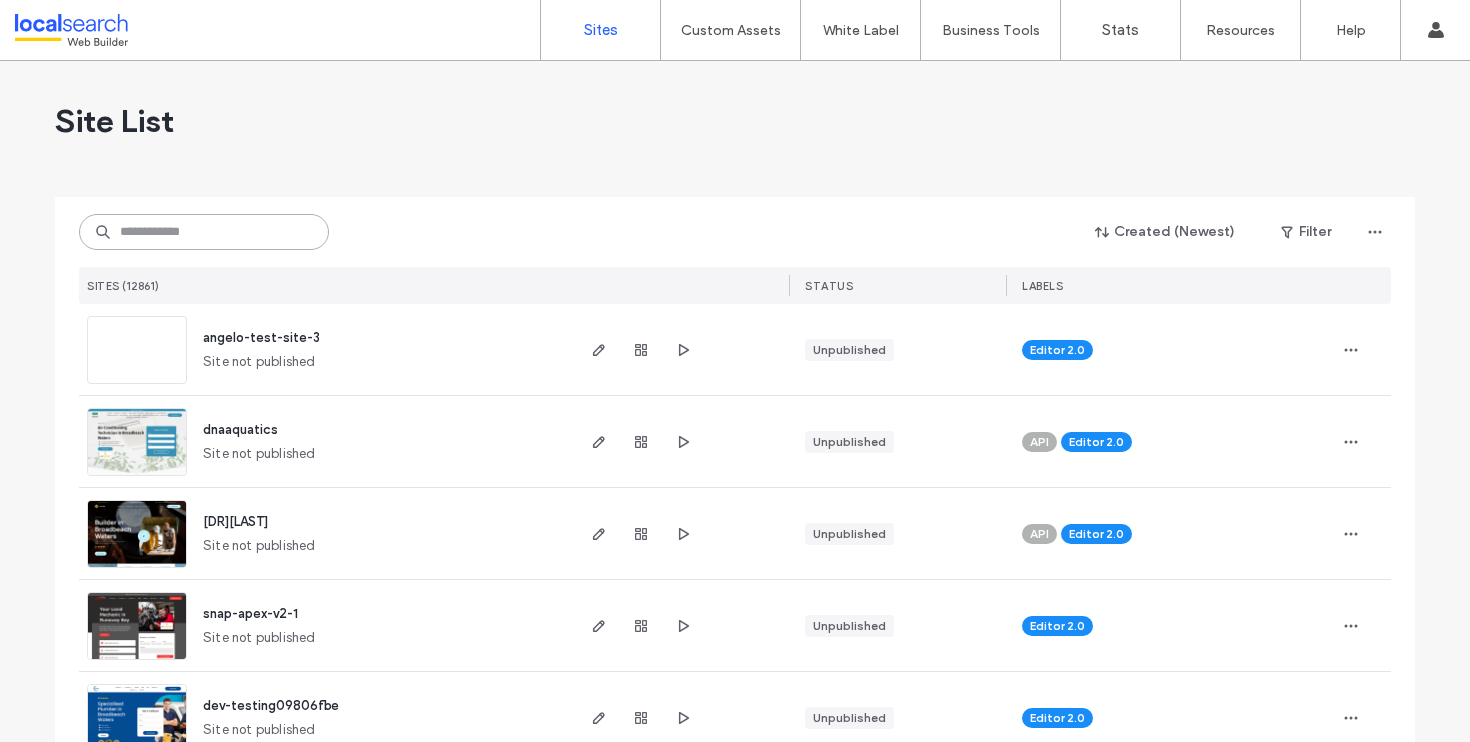 click at bounding box center (204, 232) 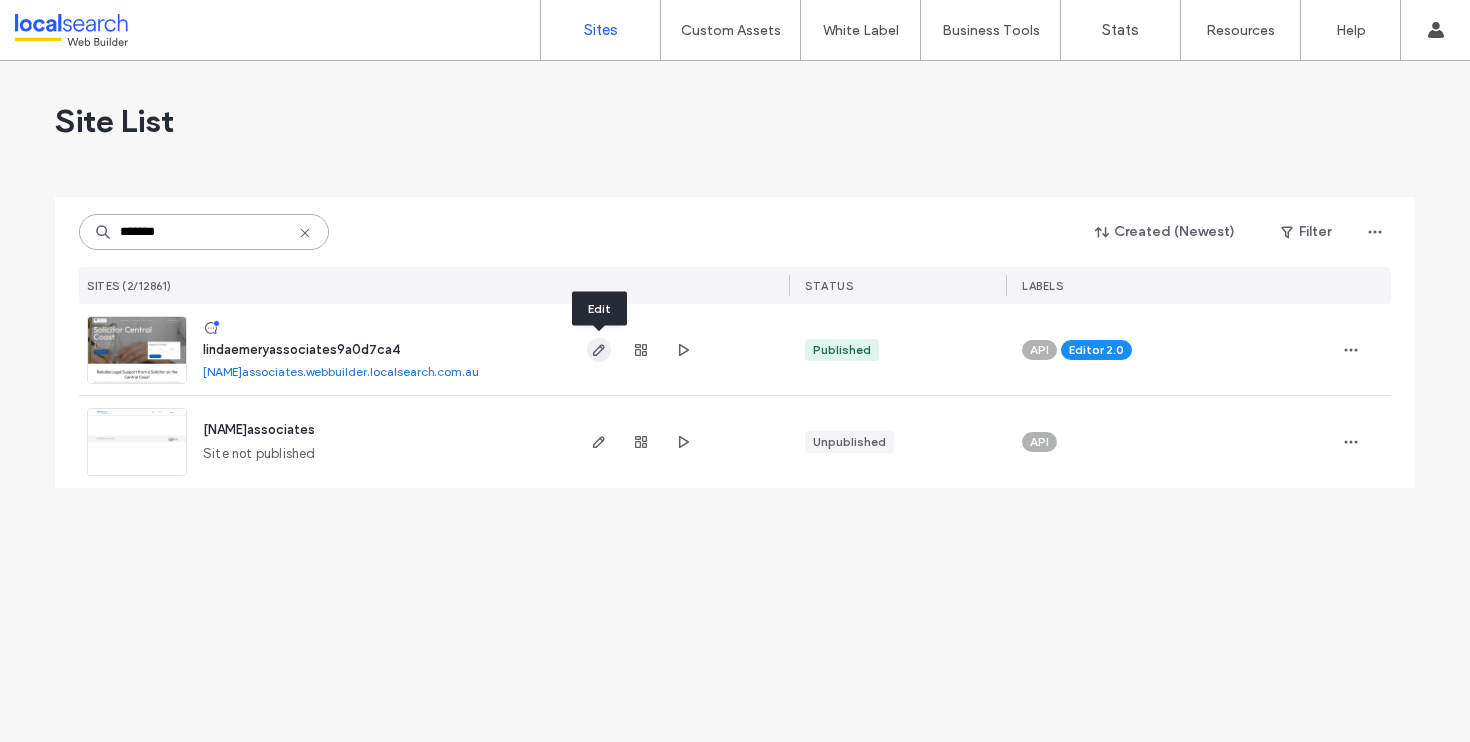 type on "*******" 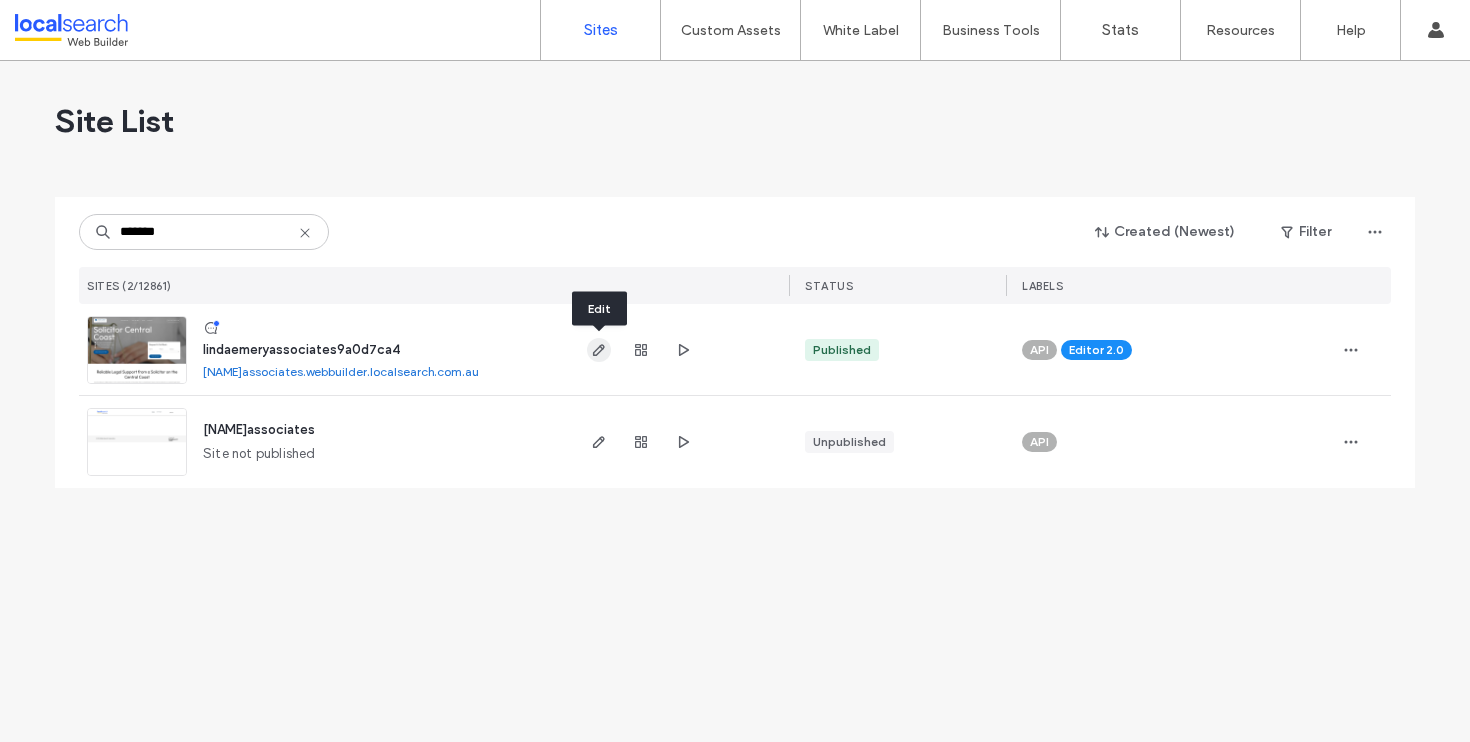 click 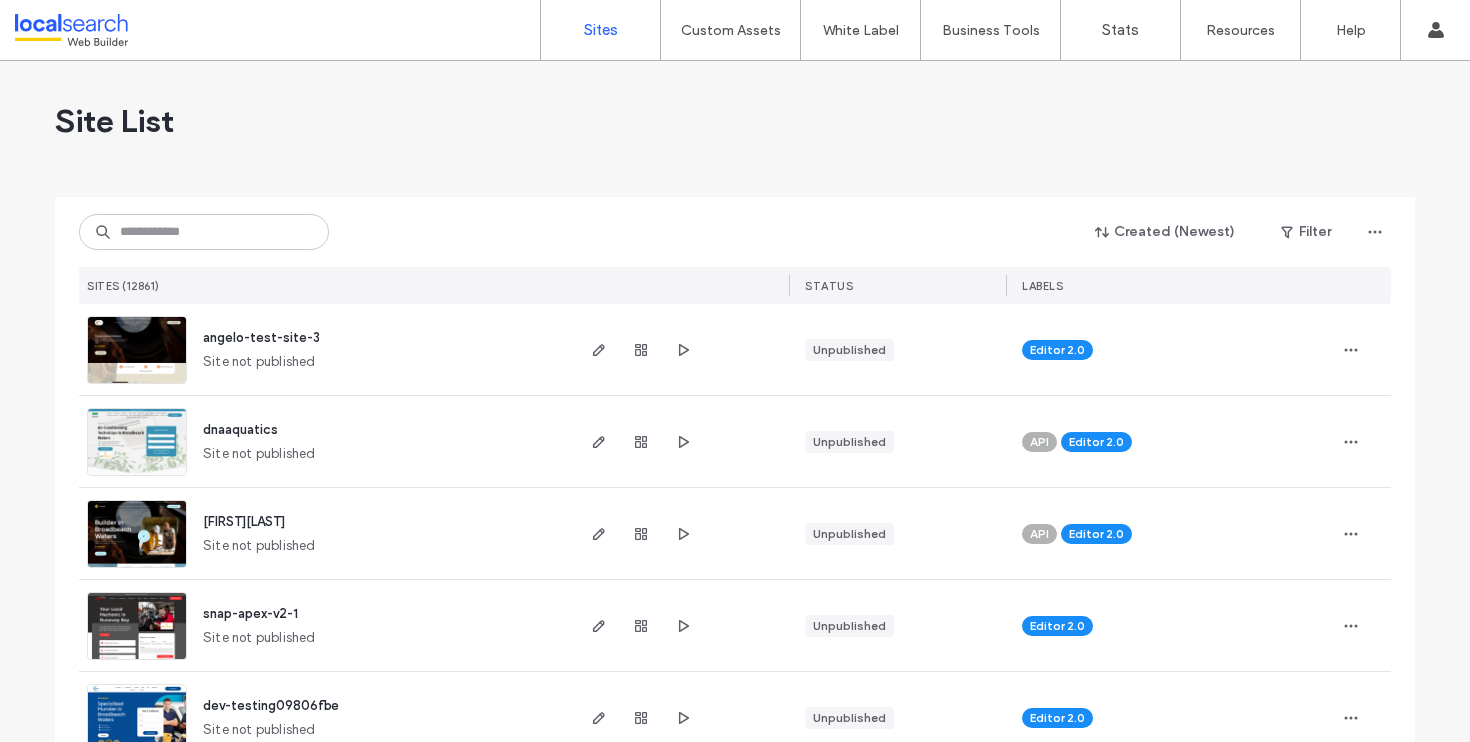 scroll, scrollTop: 0, scrollLeft: 0, axis: both 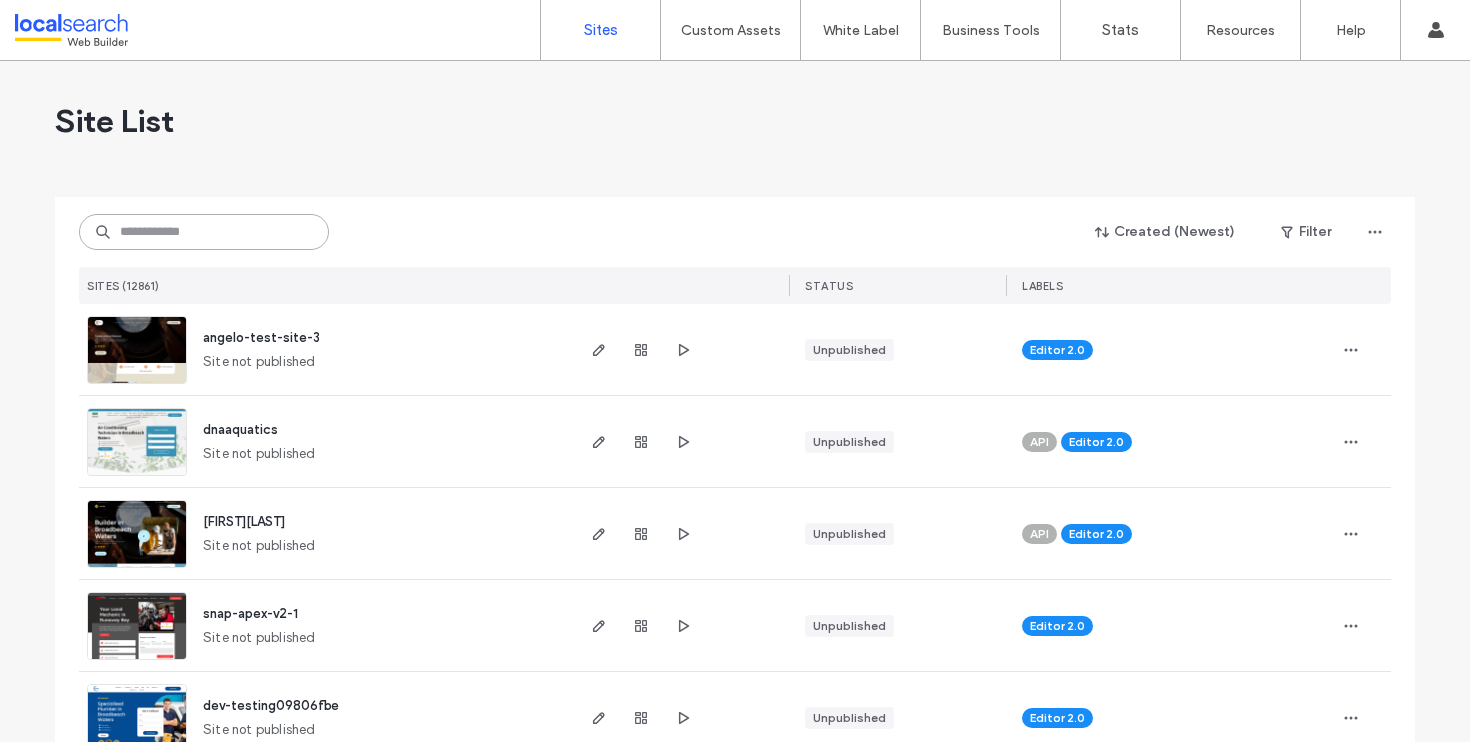 click at bounding box center [204, 232] 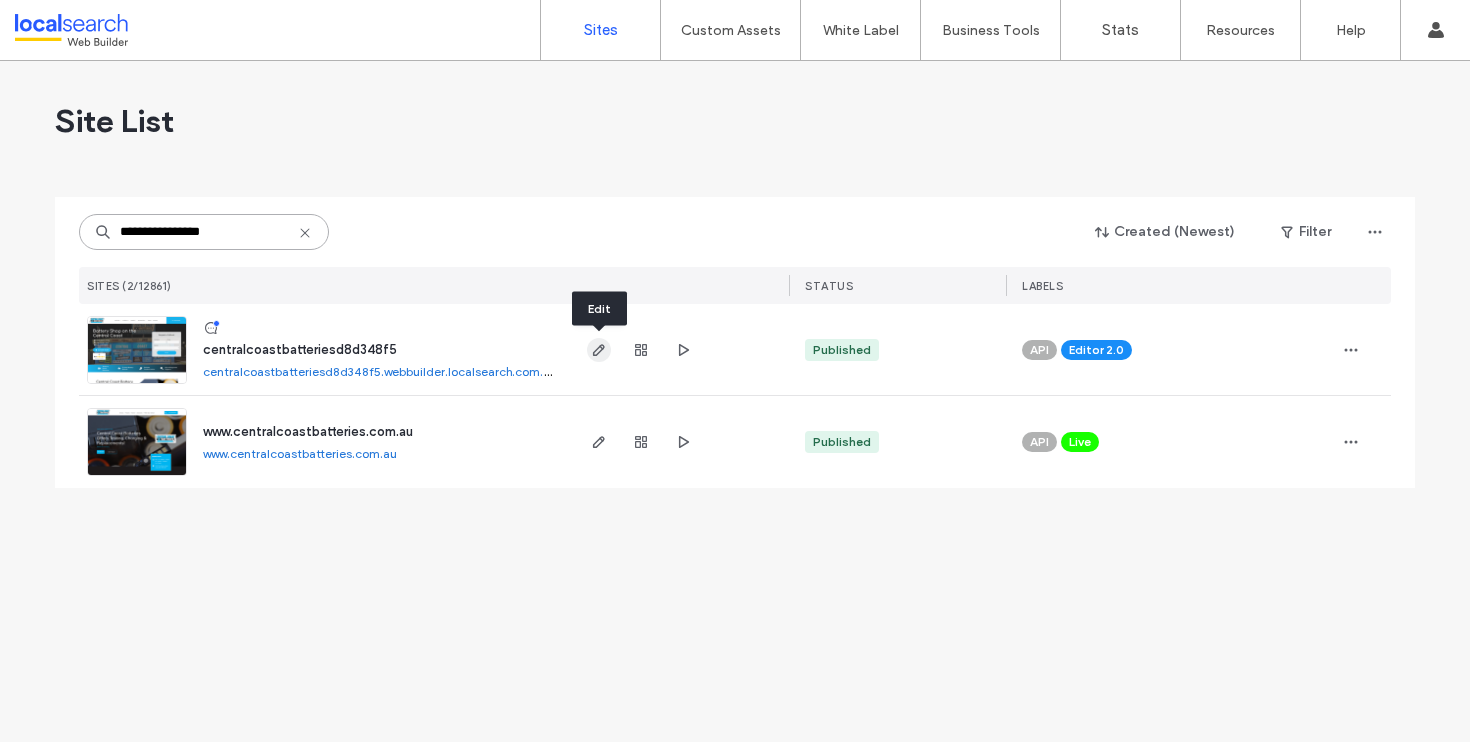 type on "**********" 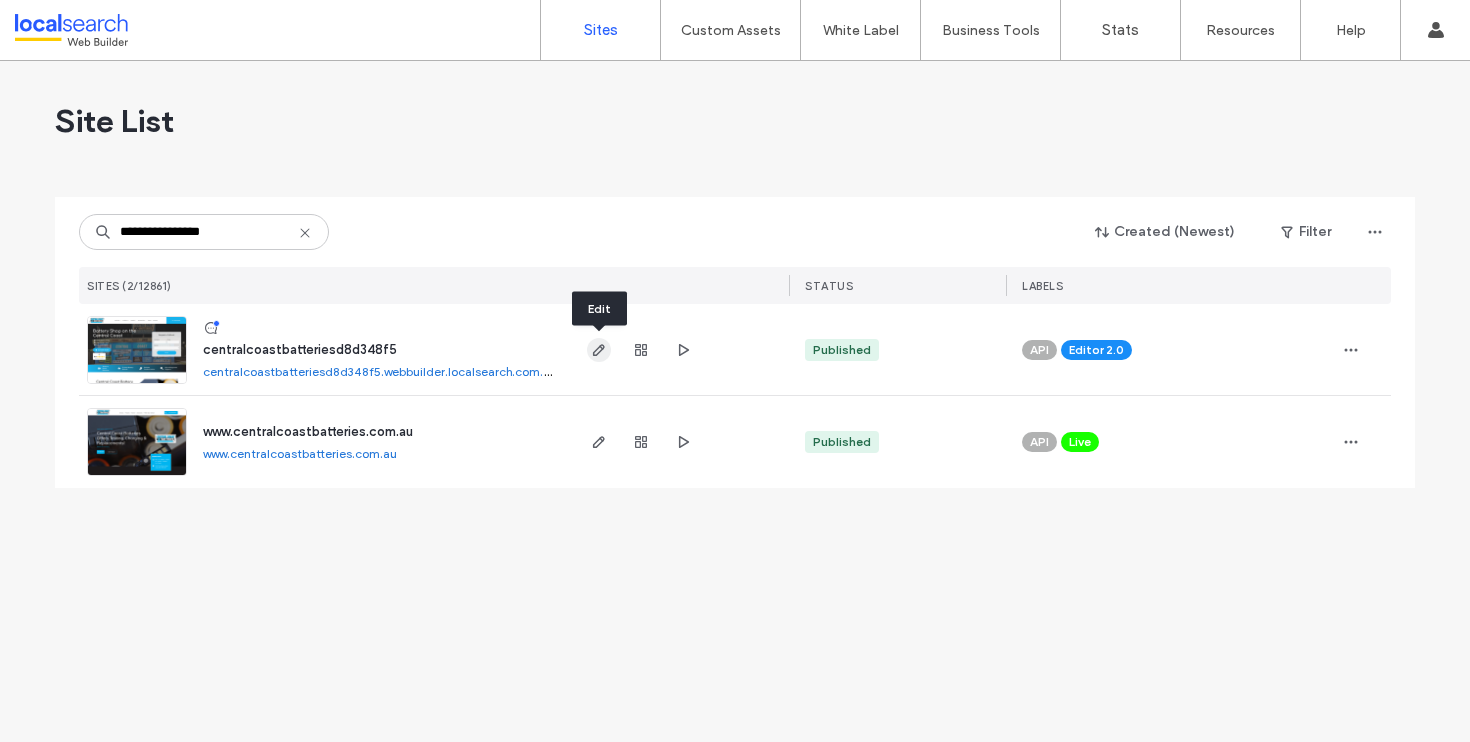 click at bounding box center [599, 350] 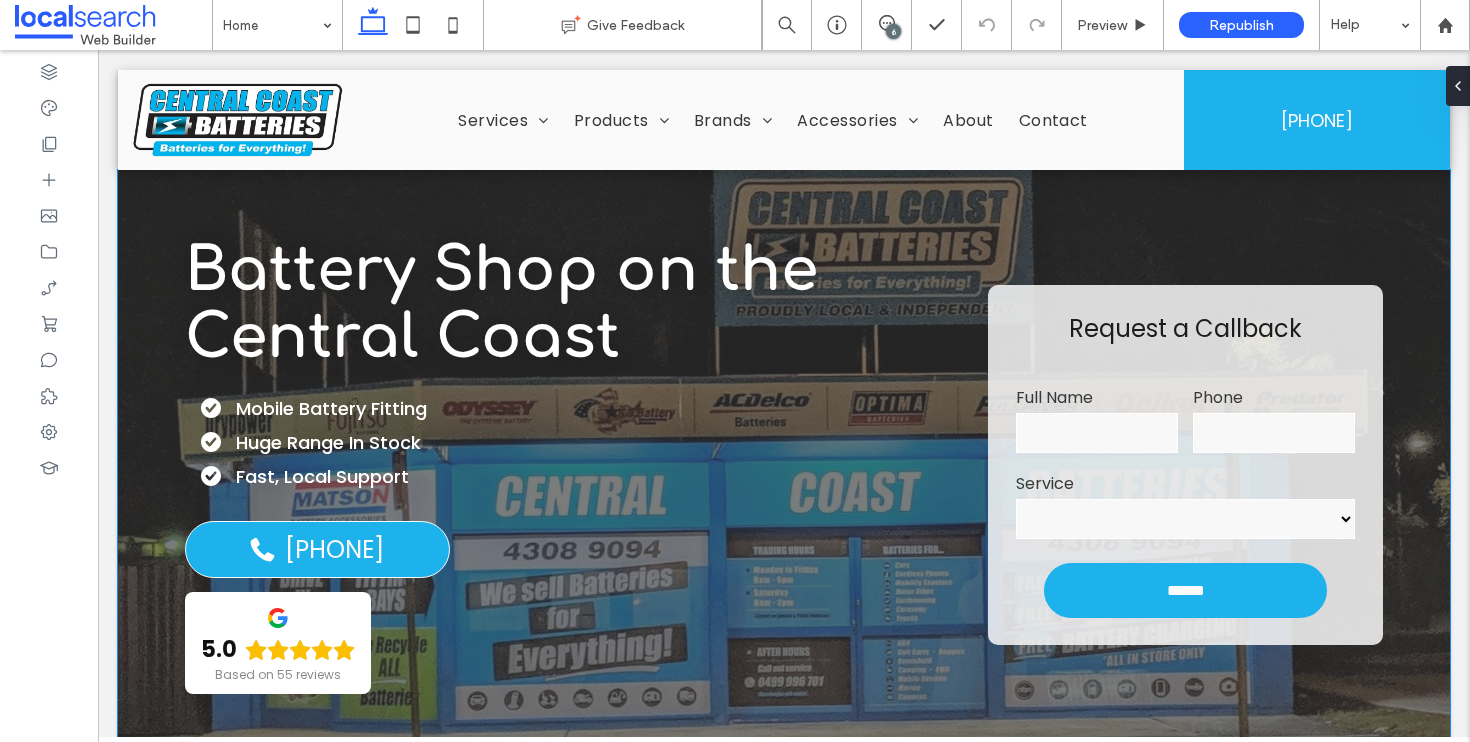 scroll, scrollTop: 361, scrollLeft: 0, axis: vertical 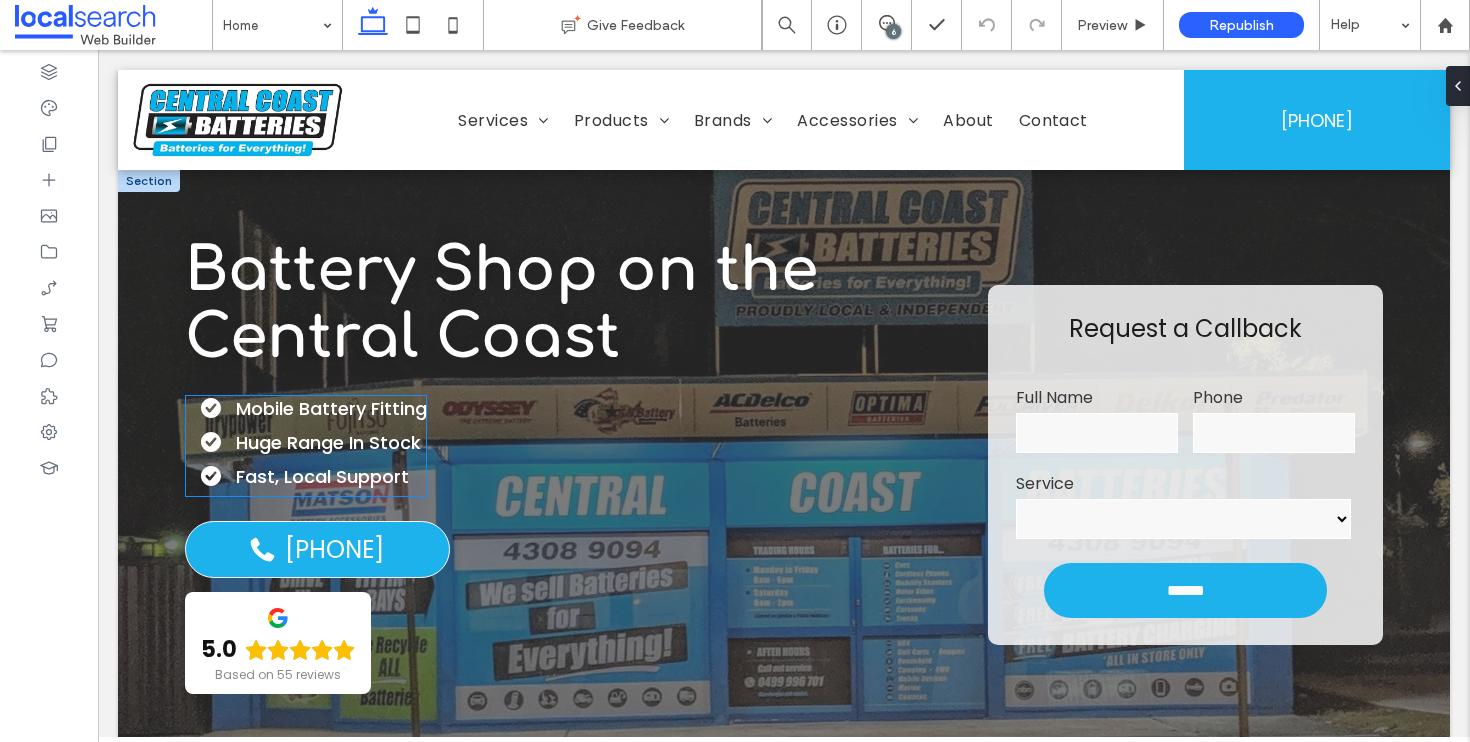 click on "Fast, Local Support" at bounding box center [322, 476] 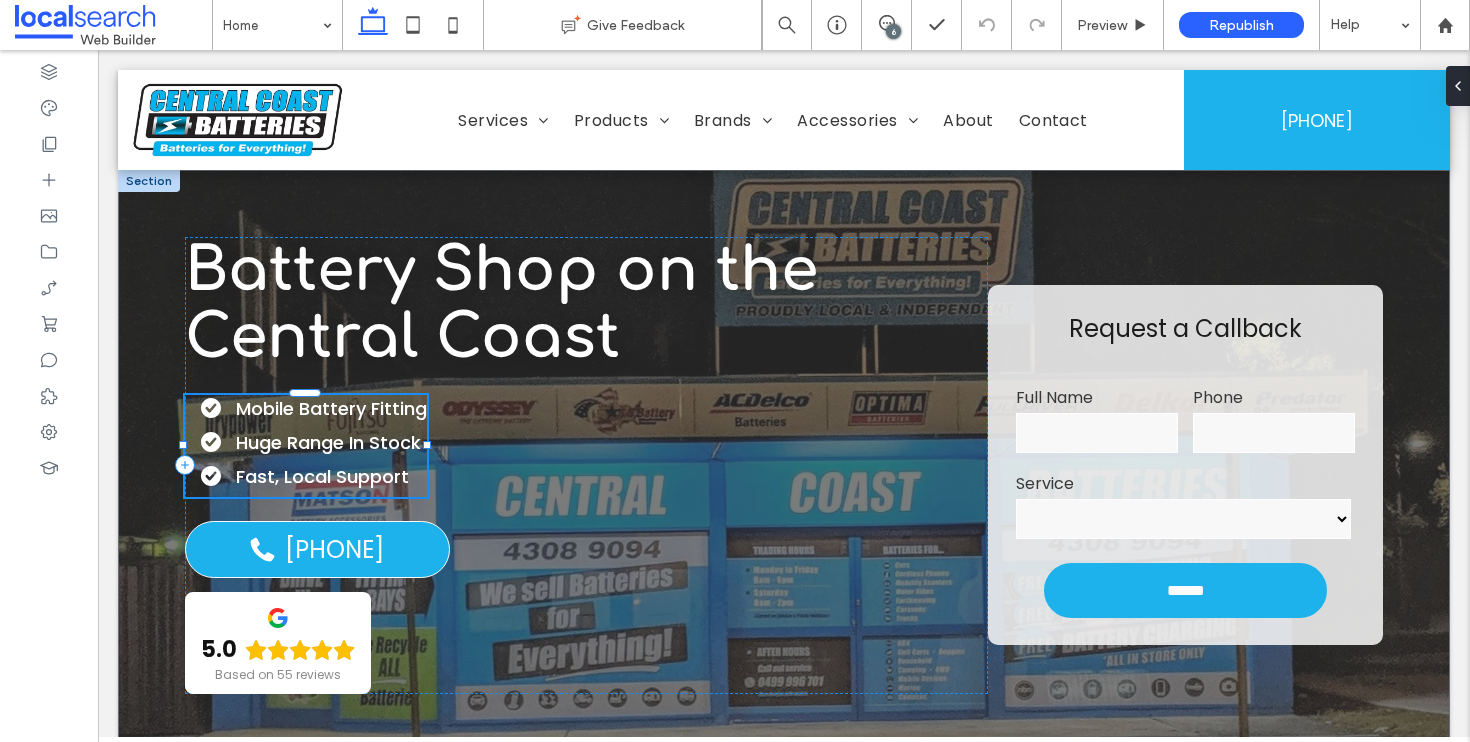 click on "Mobile Battery Fitting Huge Range In Stock Fast, Local Support" at bounding box center [306, 446] 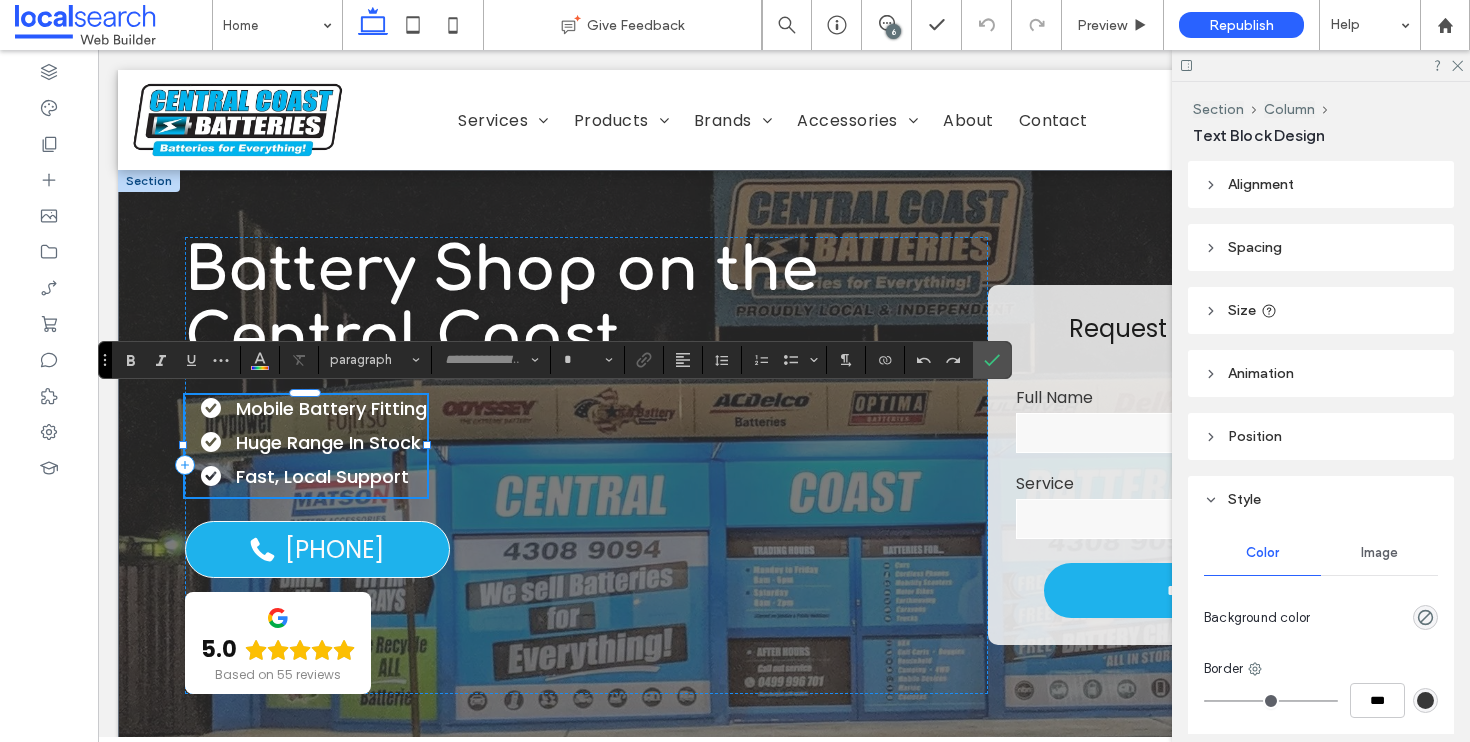 type on "*******" 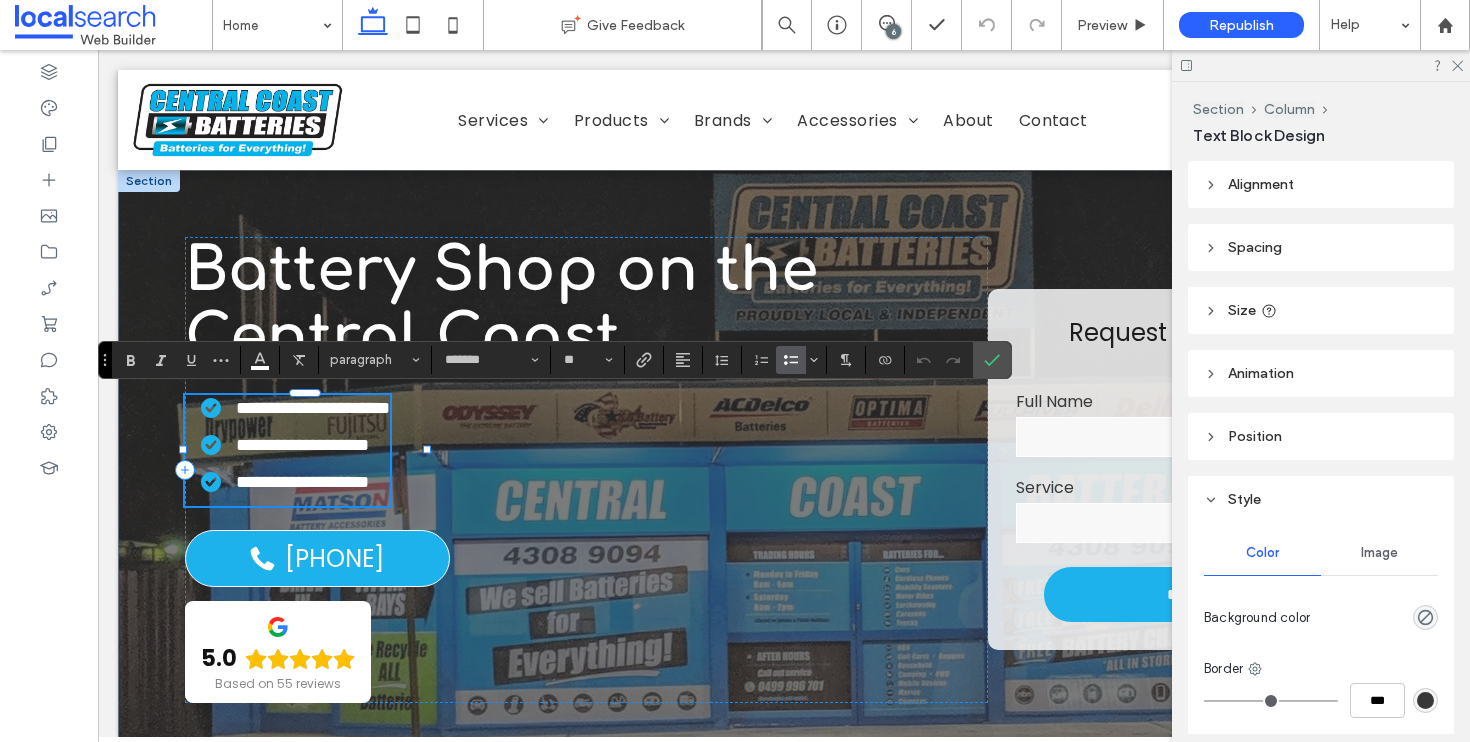 click on "**********" at bounding box center (295, 482) 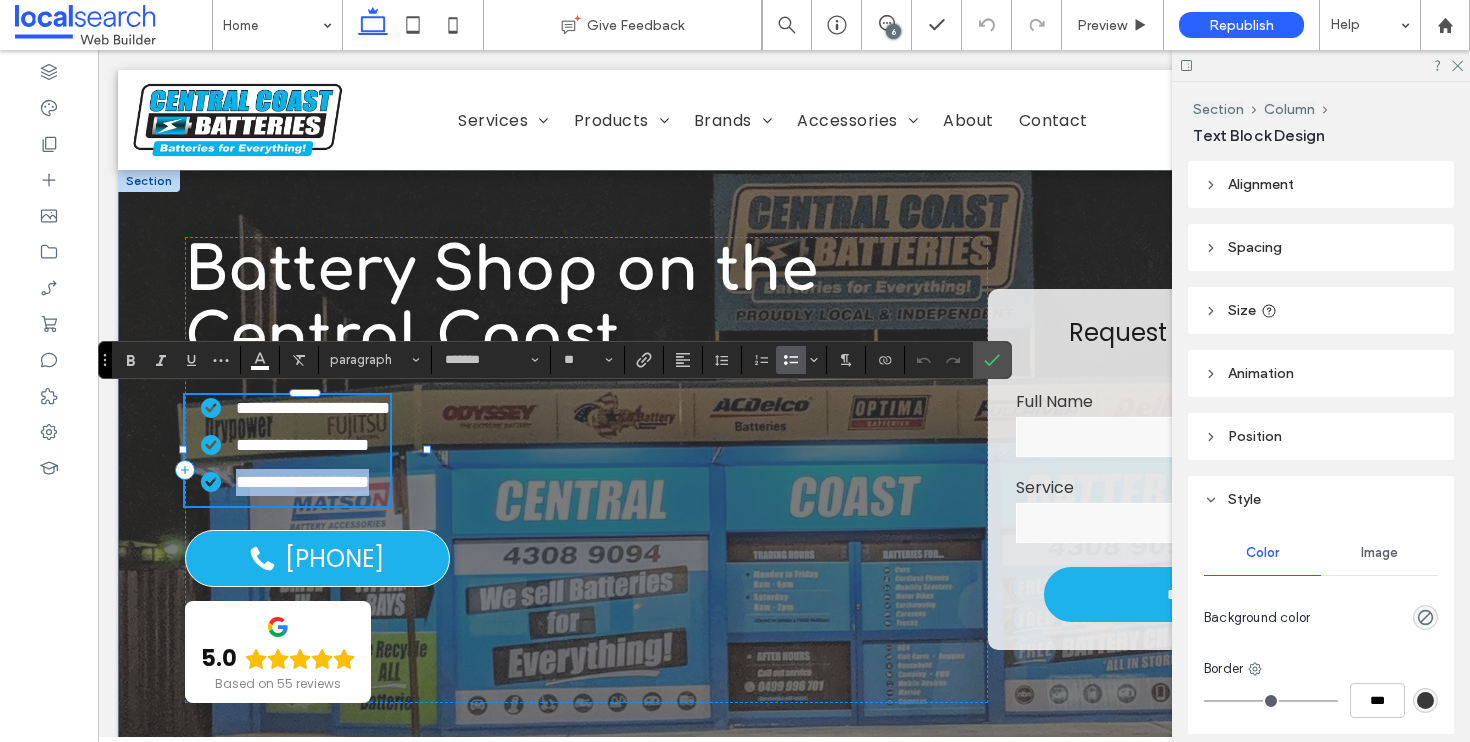 drag, startPoint x: 408, startPoint y: 485, endPoint x: 234, endPoint y: 487, distance: 174.01149 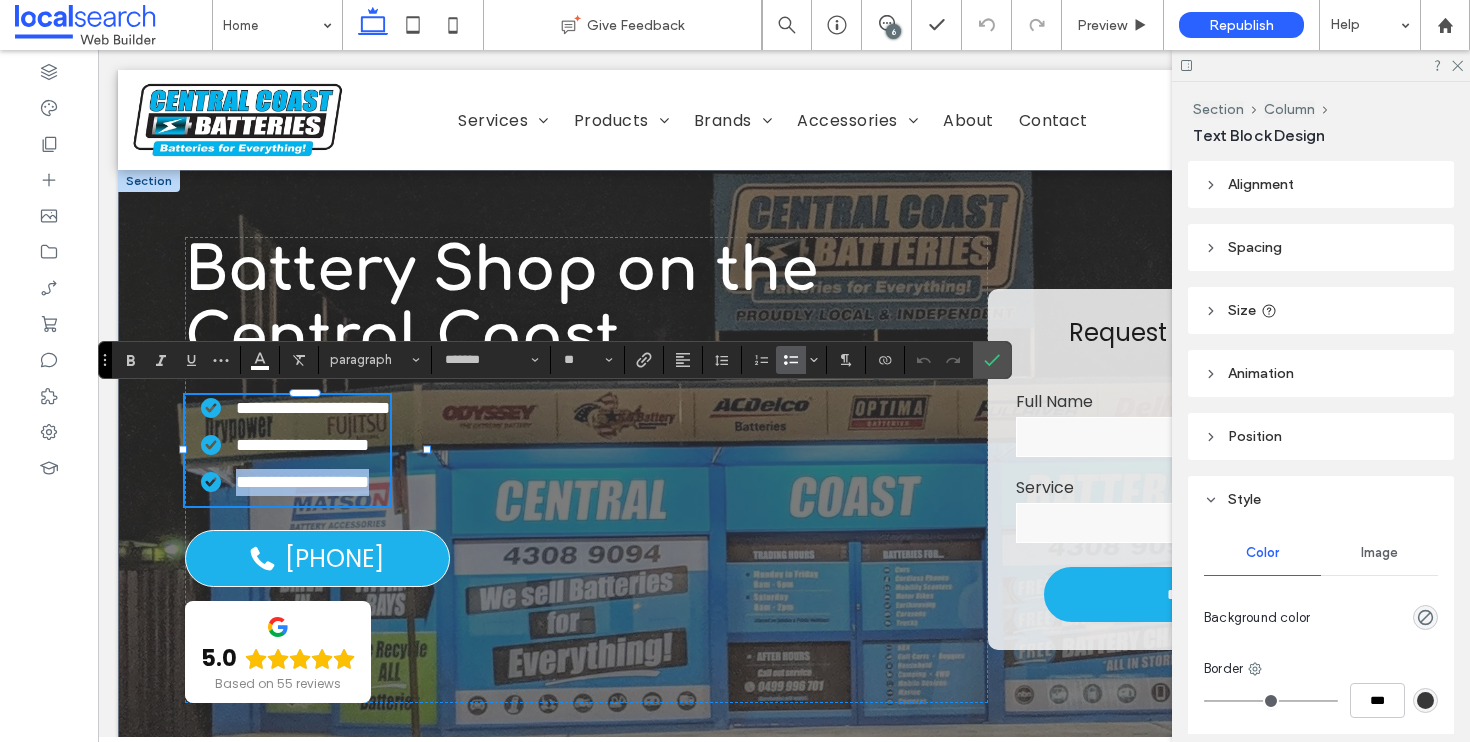 type 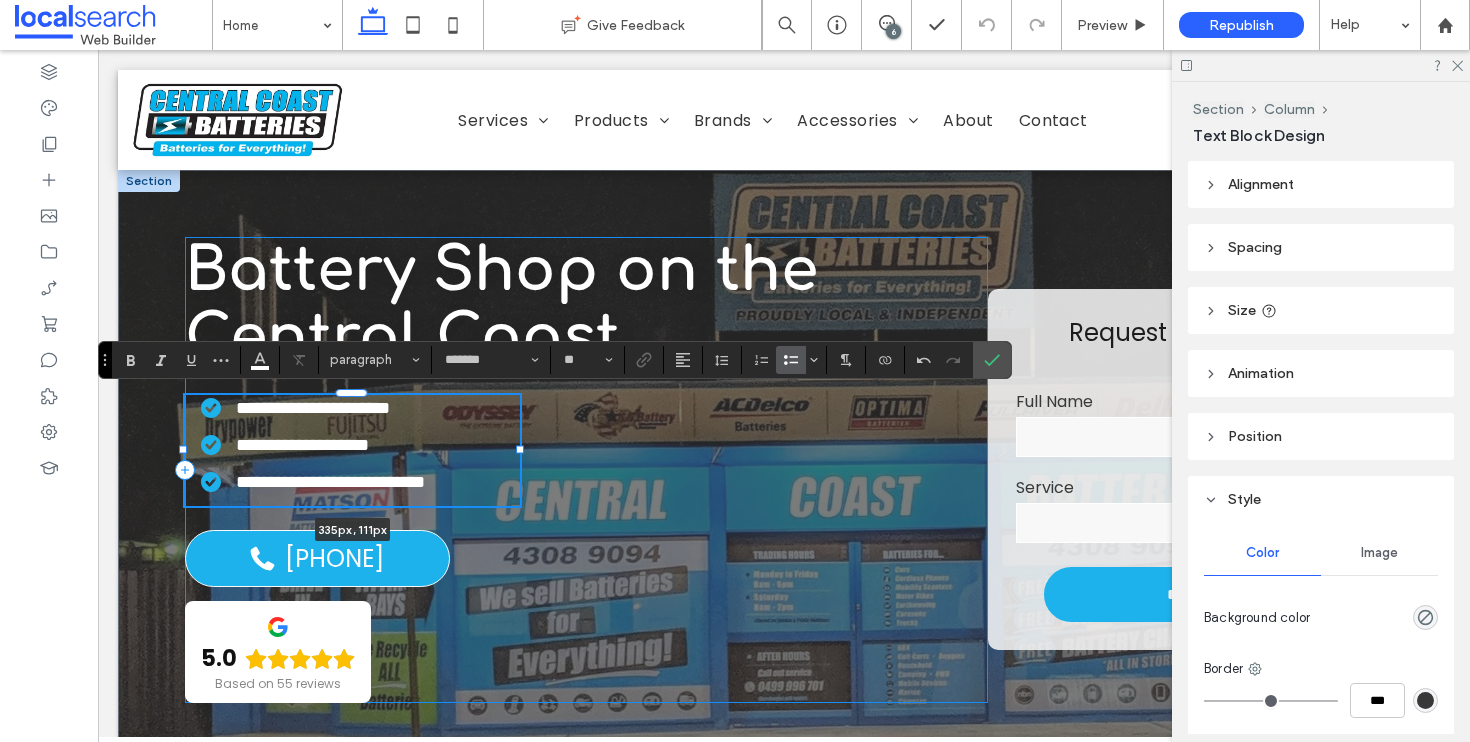 drag, startPoint x: 493, startPoint y: 448, endPoint x: 521, endPoint y: 452, distance: 28.284271 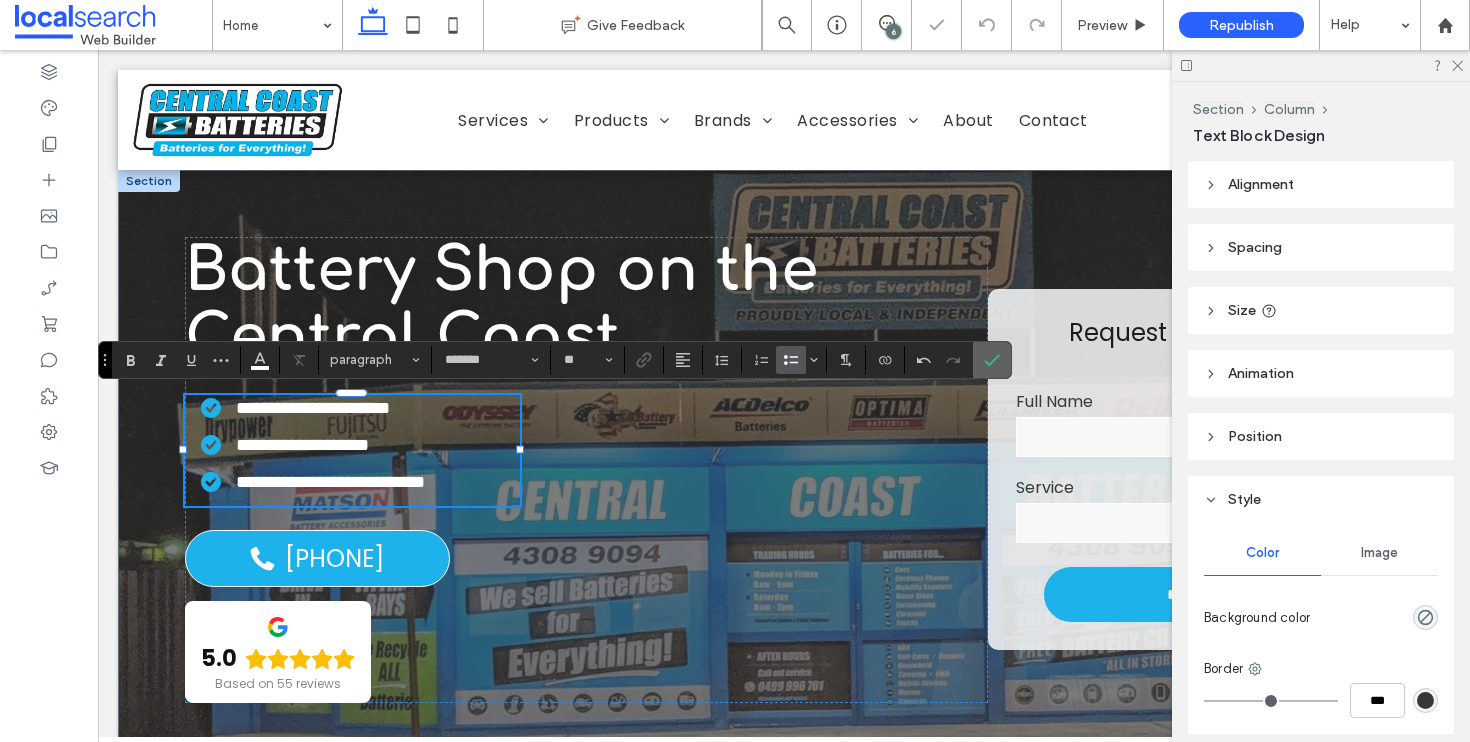 click at bounding box center [992, 360] 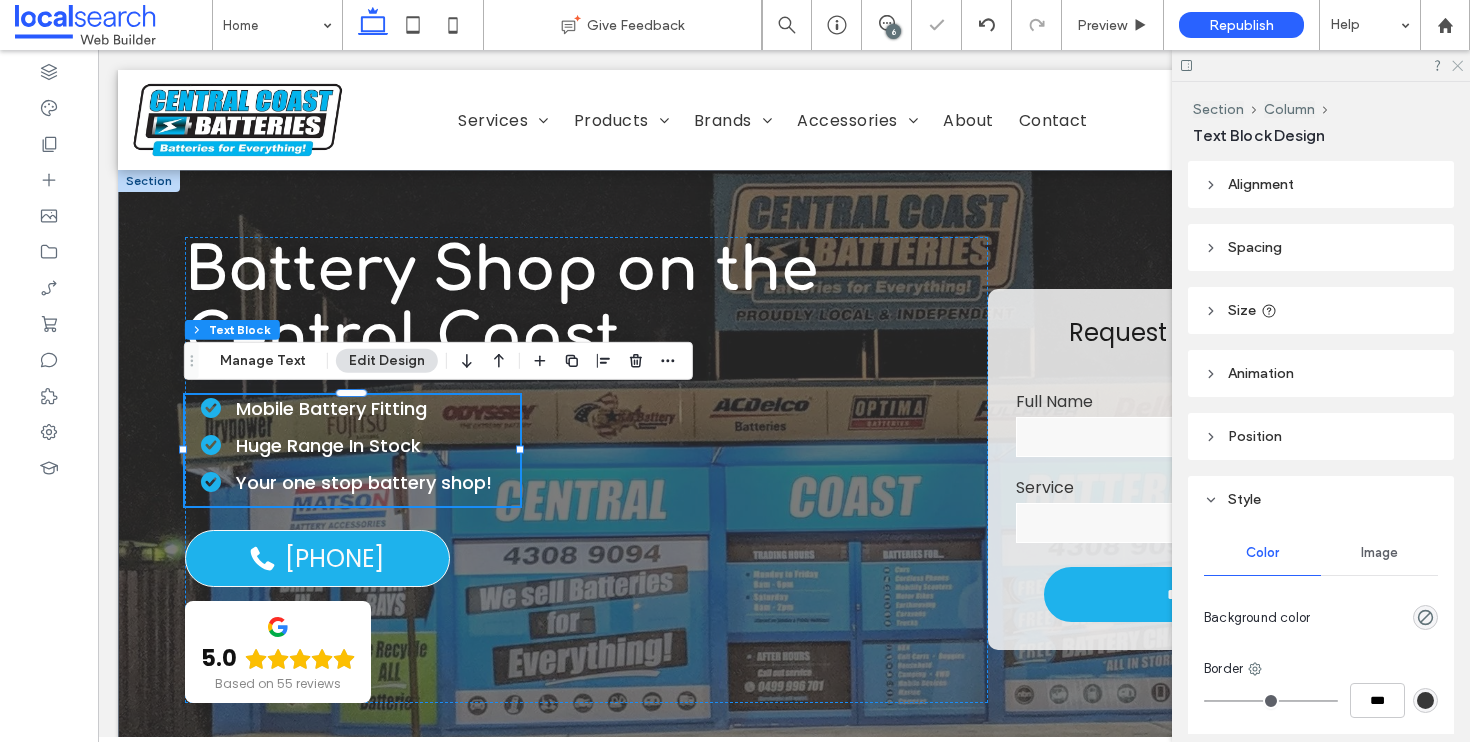 click 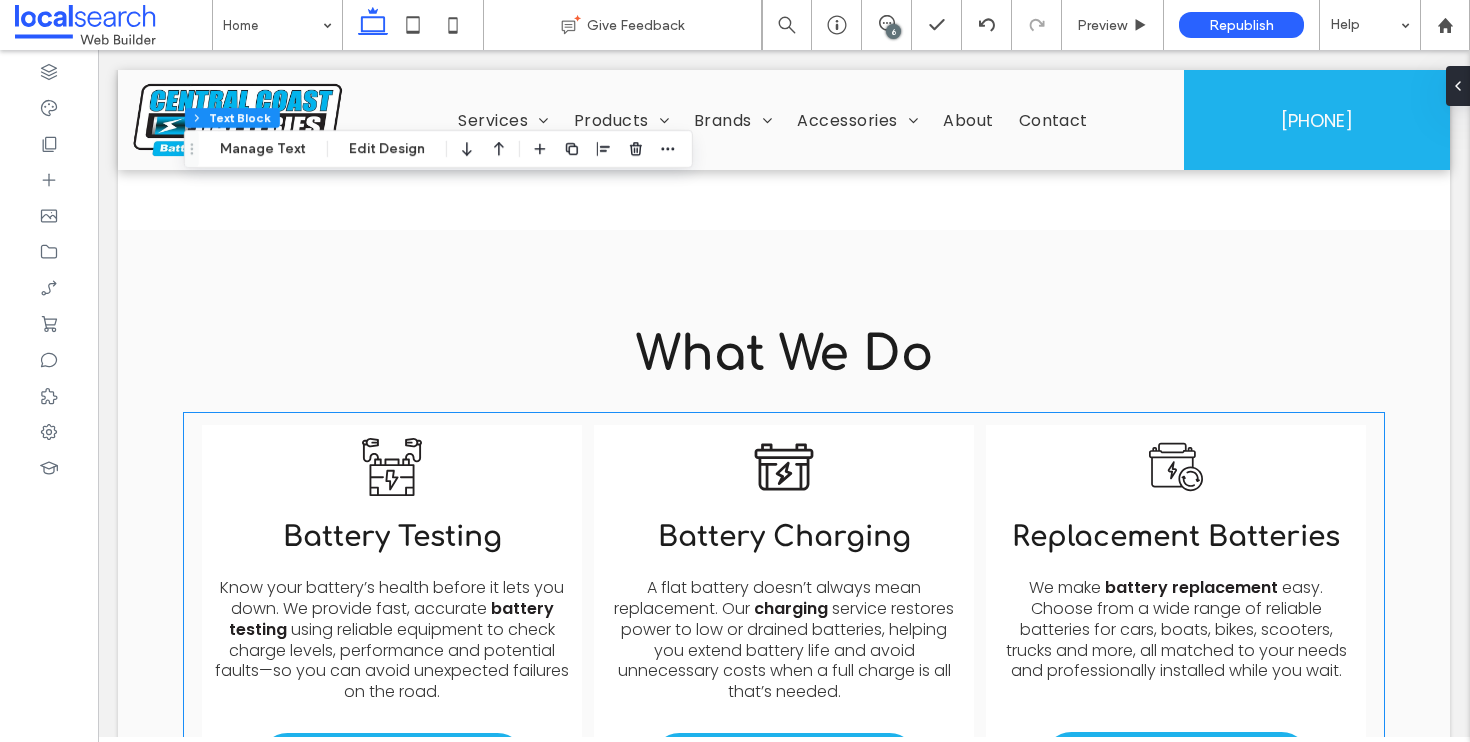 scroll, scrollTop: 0, scrollLeft: 0, axis: both 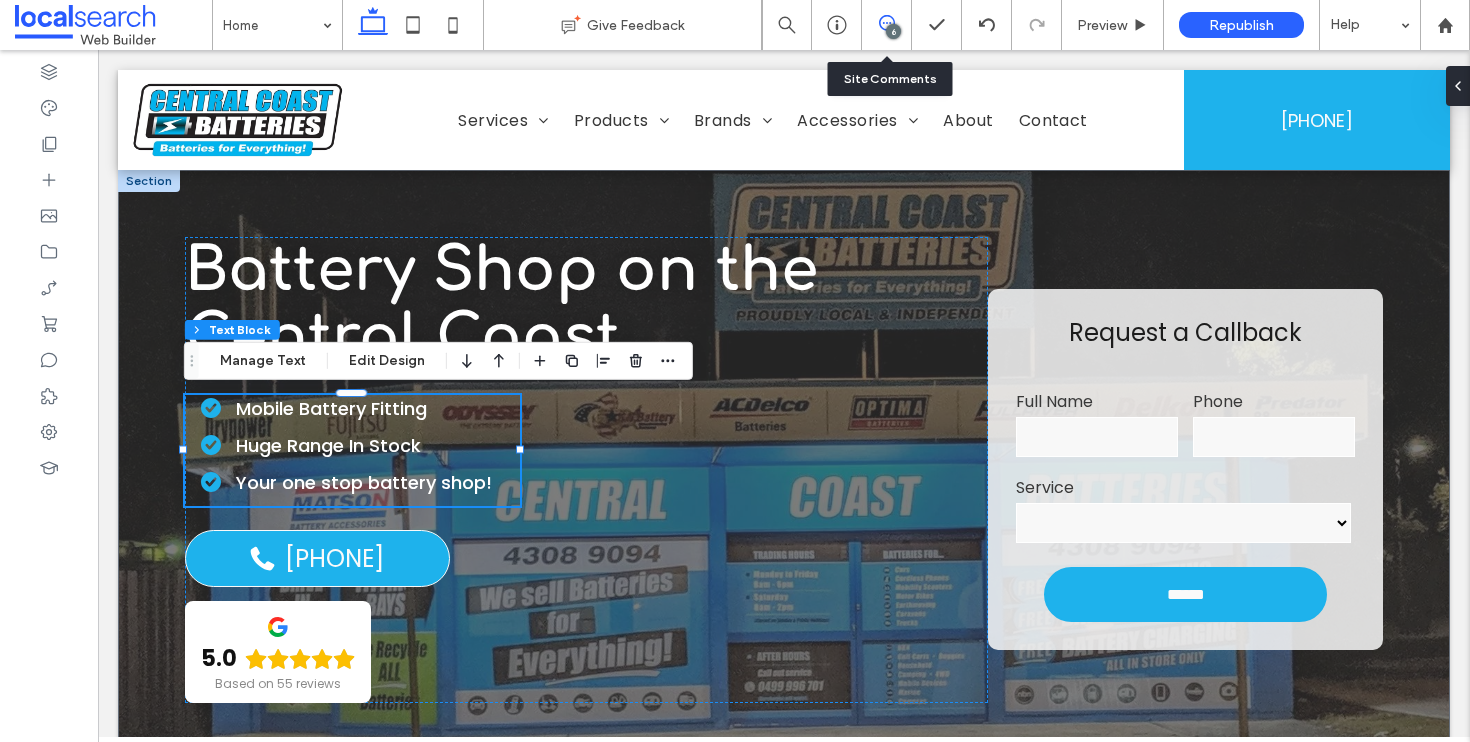 click 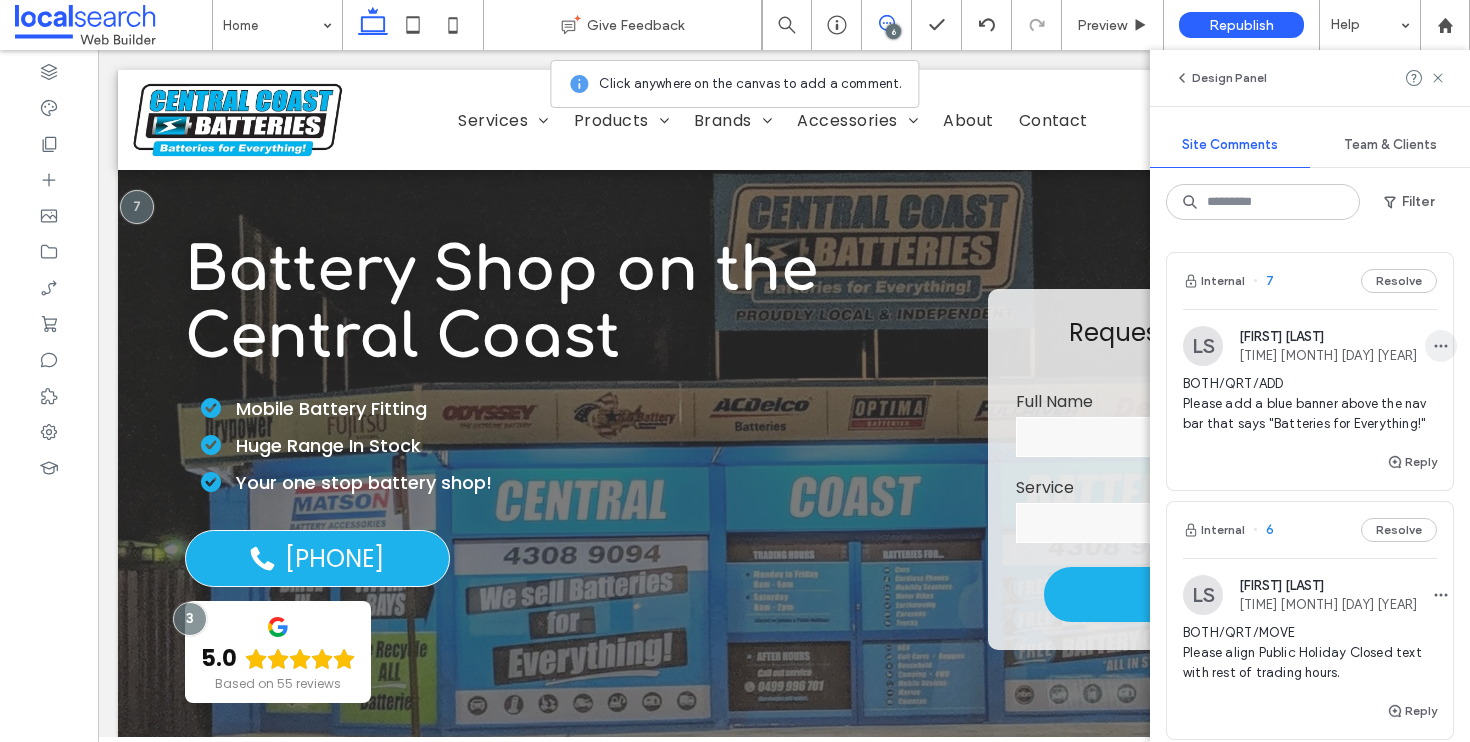 click at bounding box center [1441, 346] 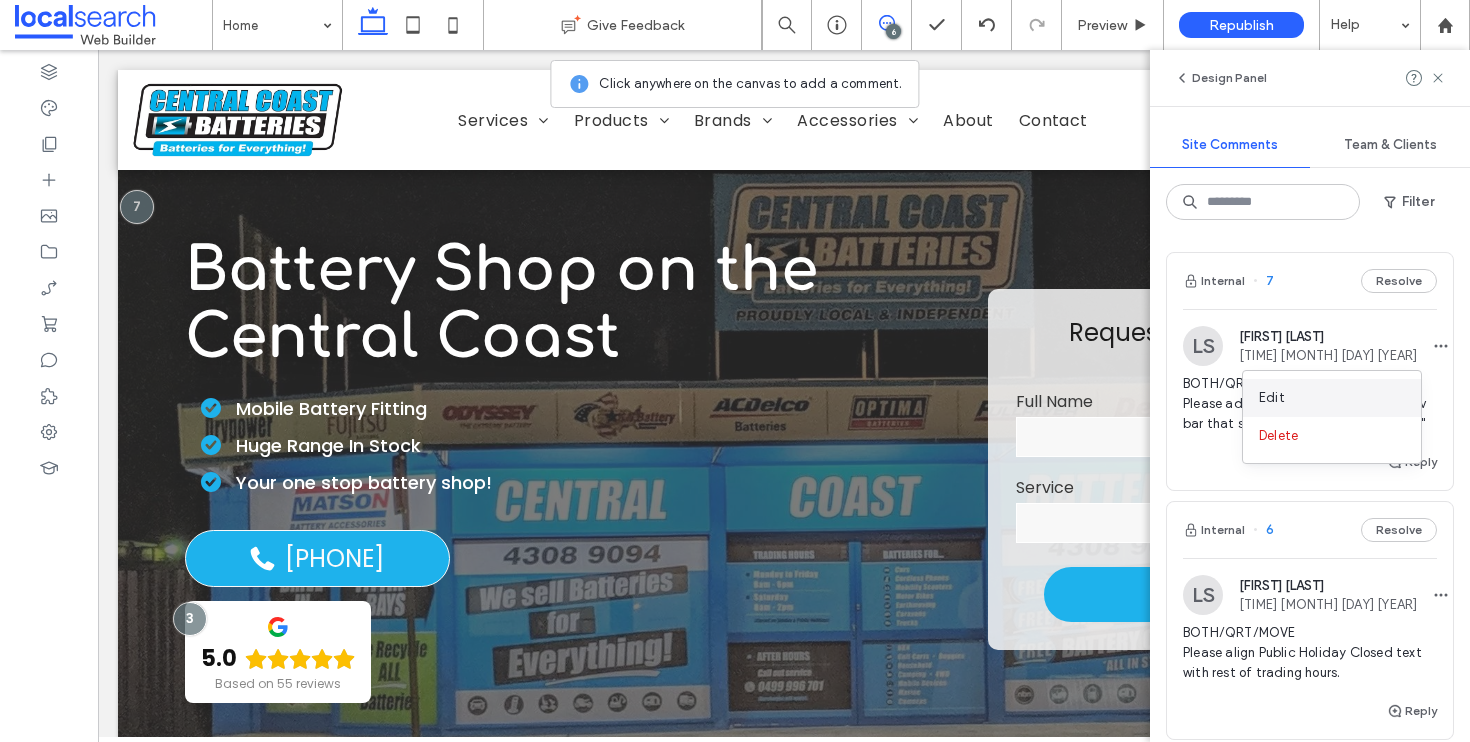 click on "Edit" at bounding box center (1332, 398) 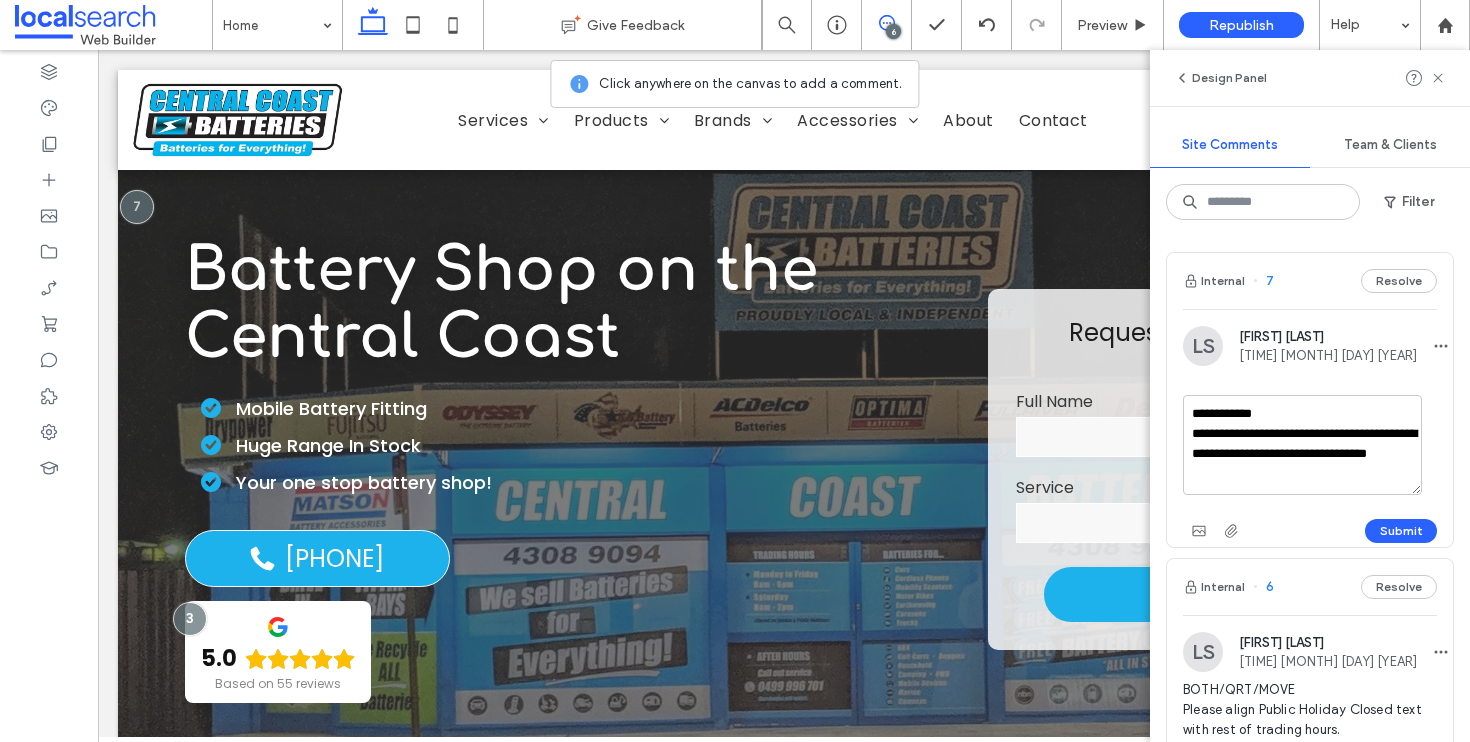 click on "**********" at bounding box center (1302, 445) 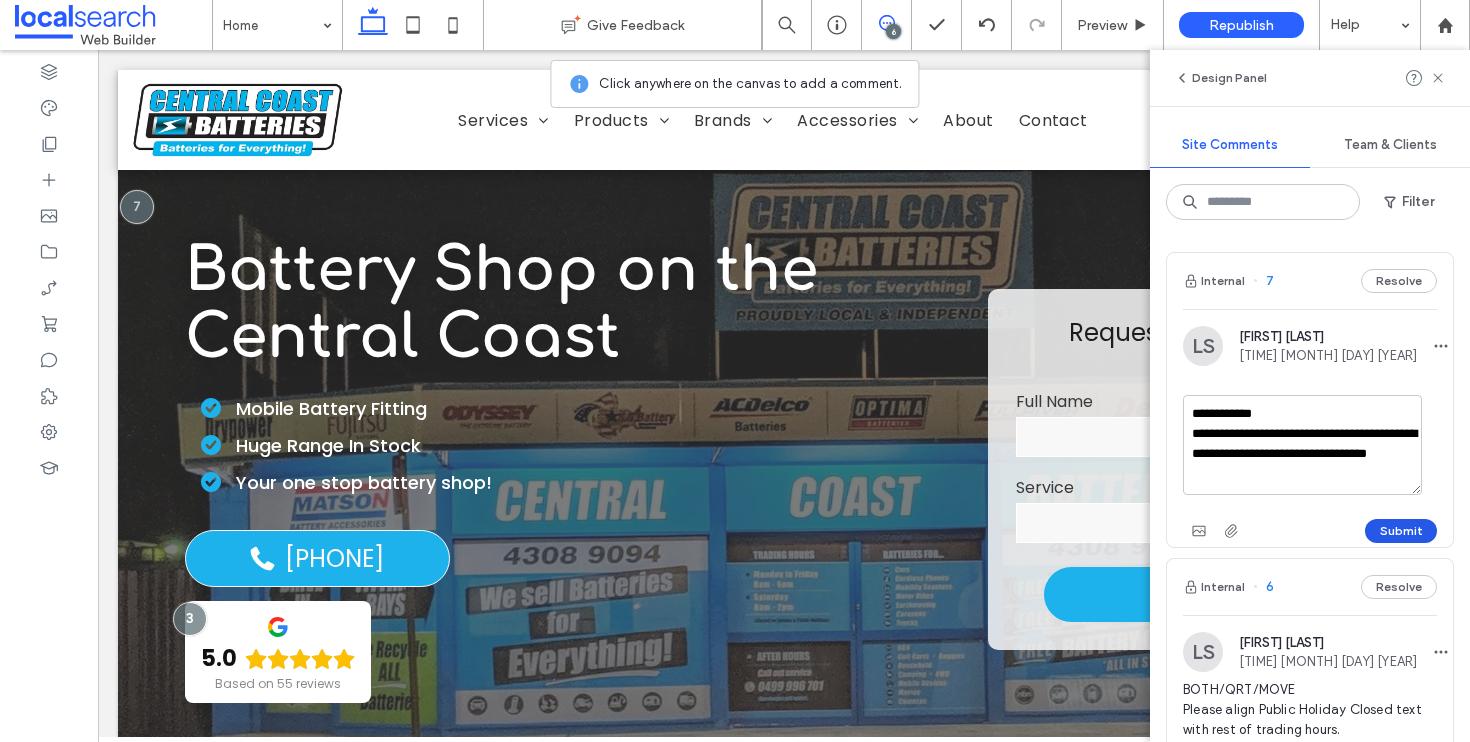 type on "**********" 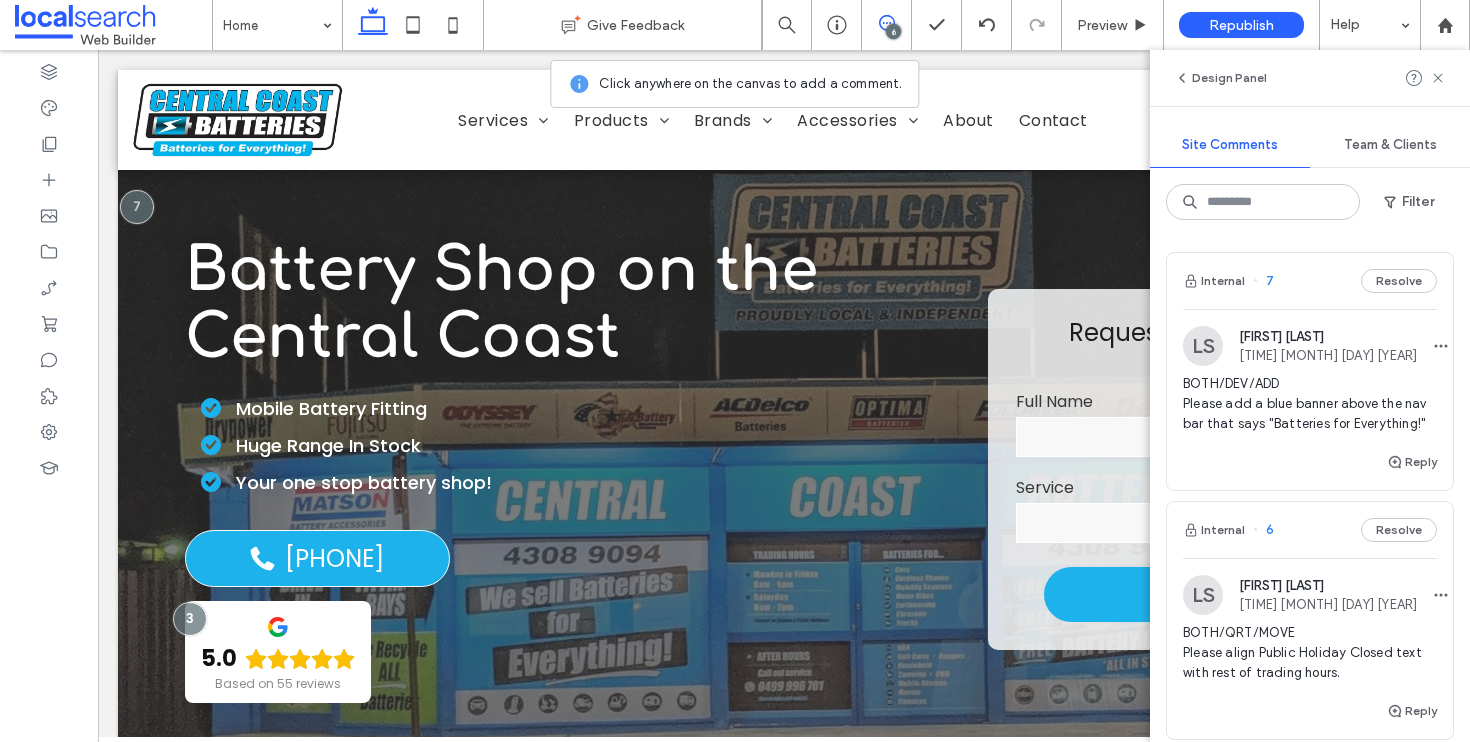 scroll, scrollTop: 165, scrollLeft: 0, axis: vertical 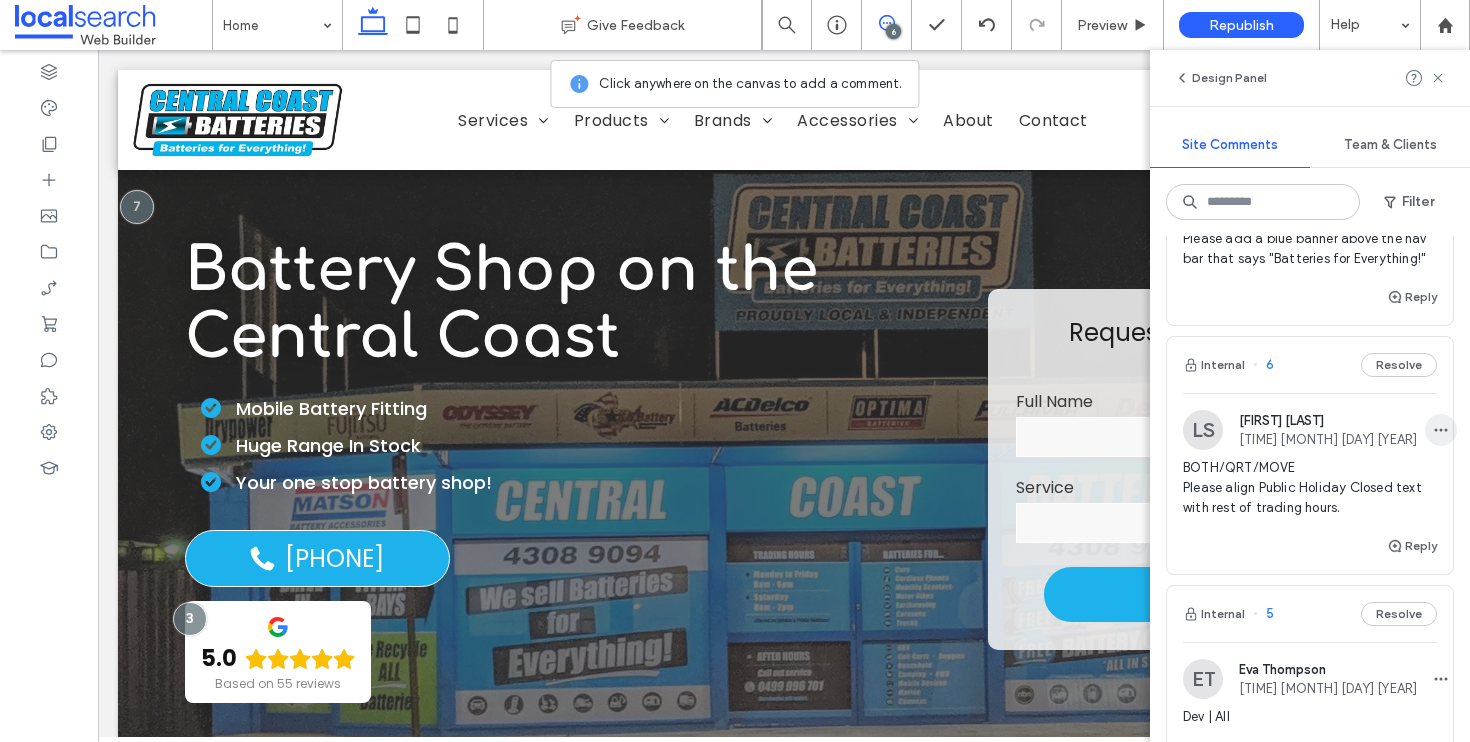 click at bounding box center [1441, 430] 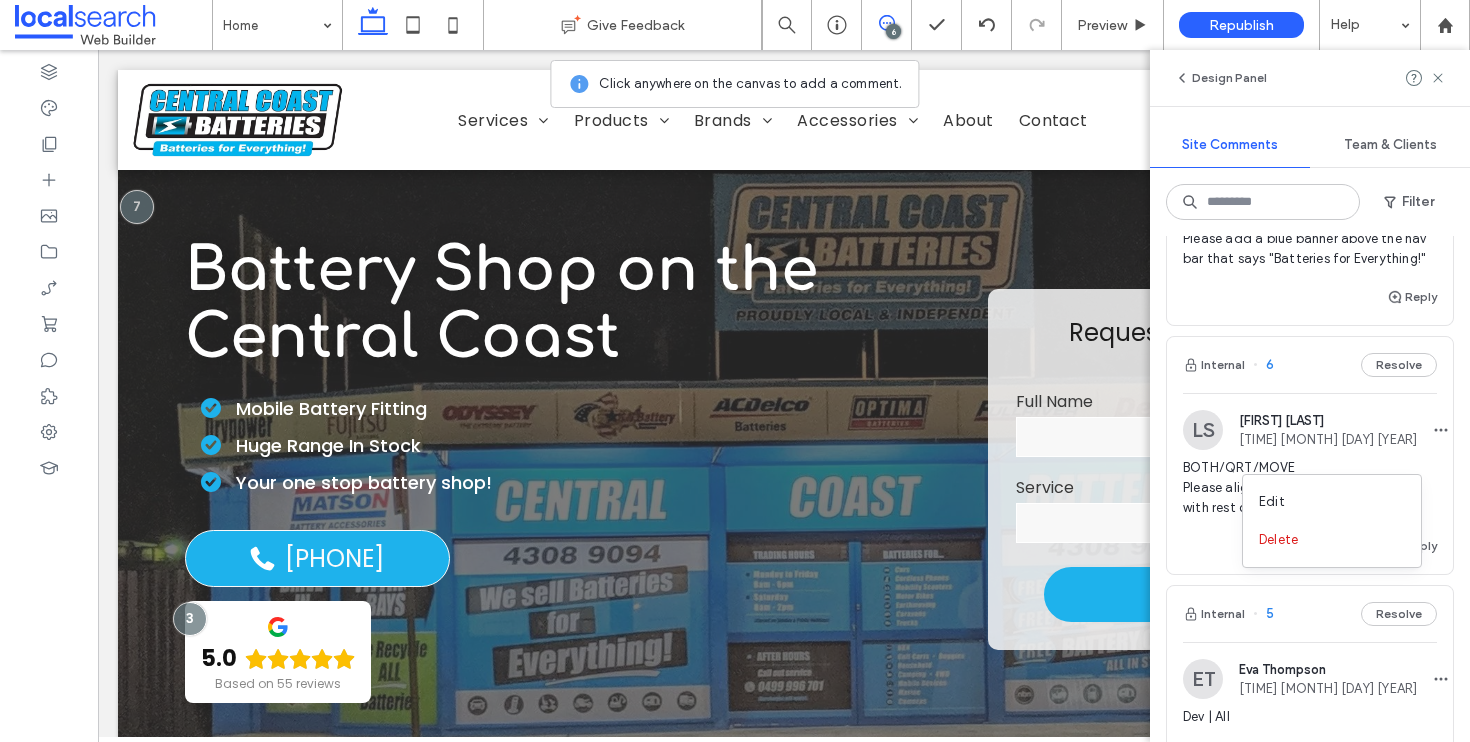 click on "Edit" at bounding box center (1332, 502) 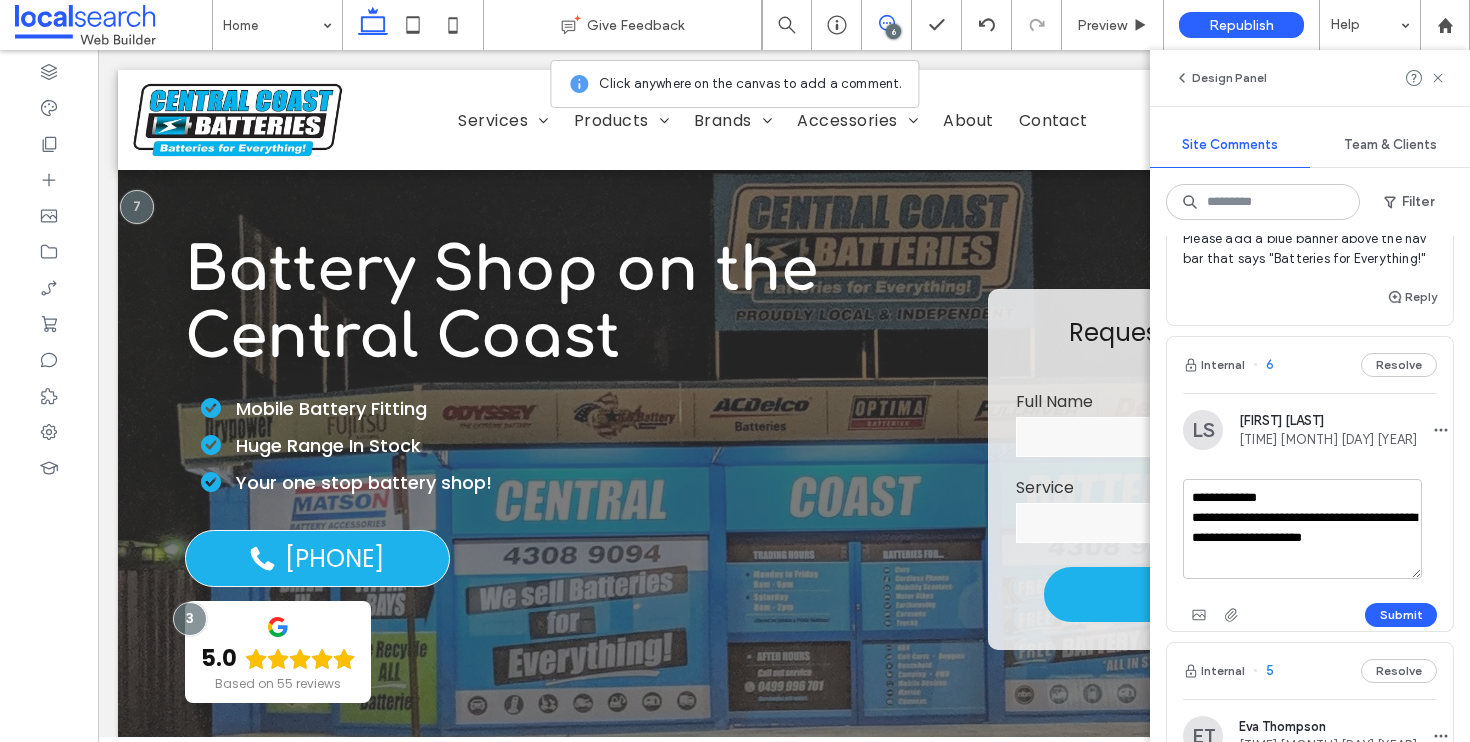 click on "**********" at bounding box center (1302, 529) 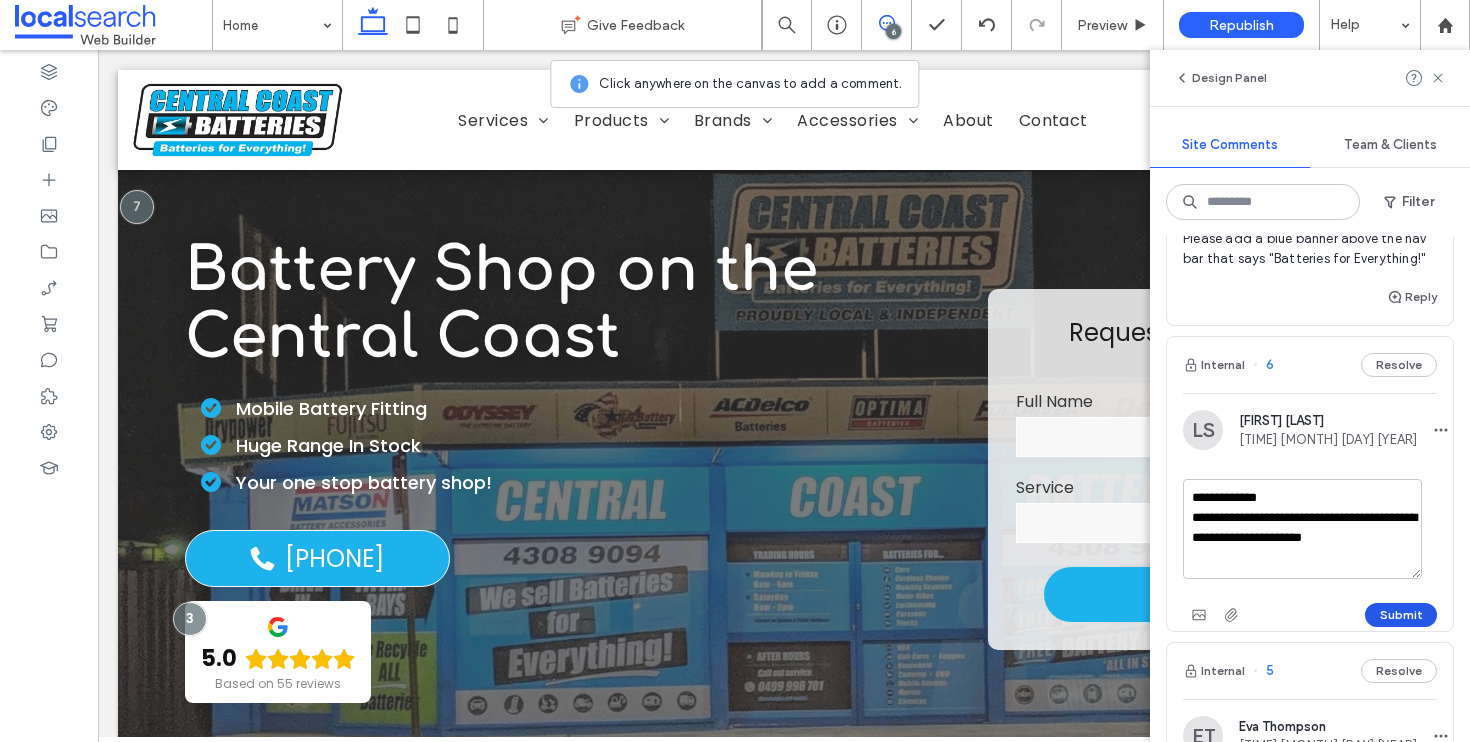 type on "**********" 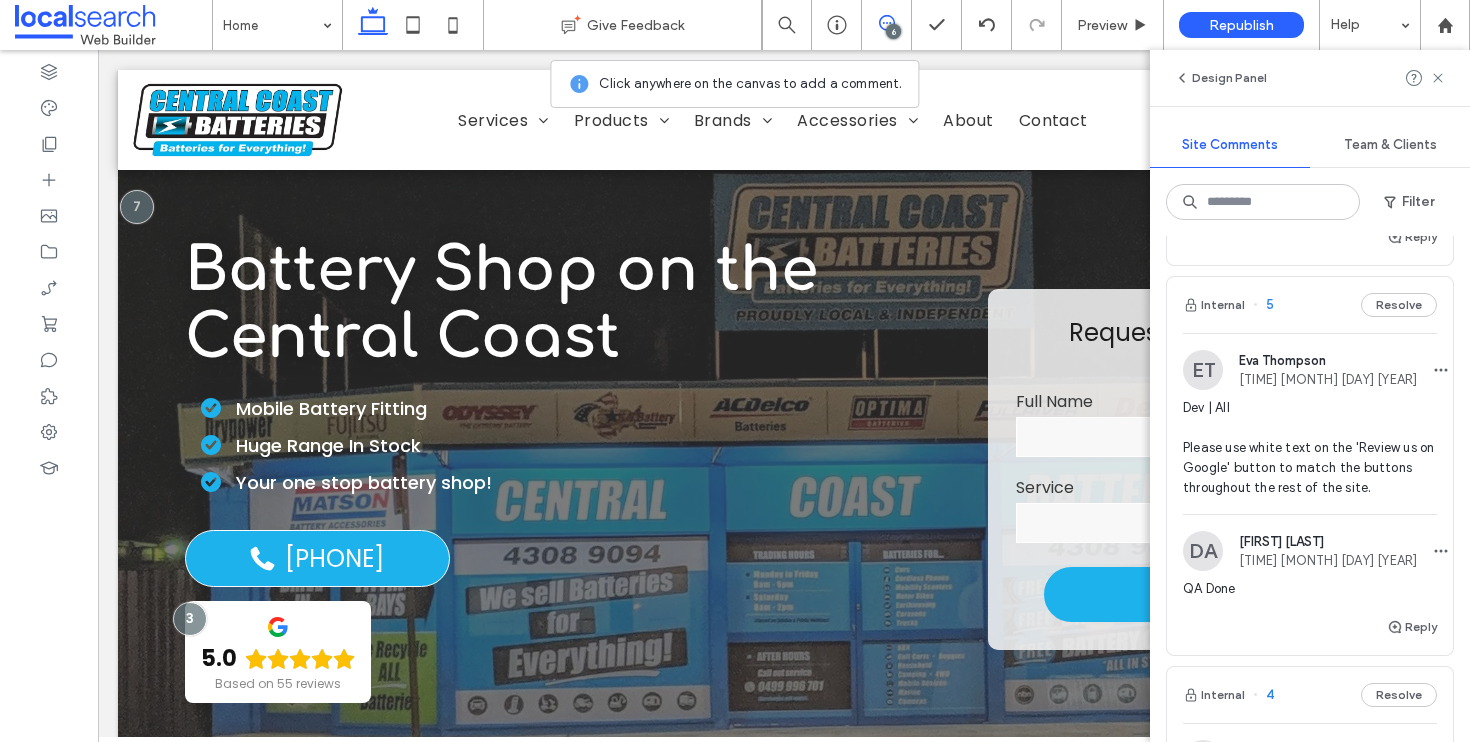 scroll, scrollTop: 484, scrollLeft: 0, axis: vertical 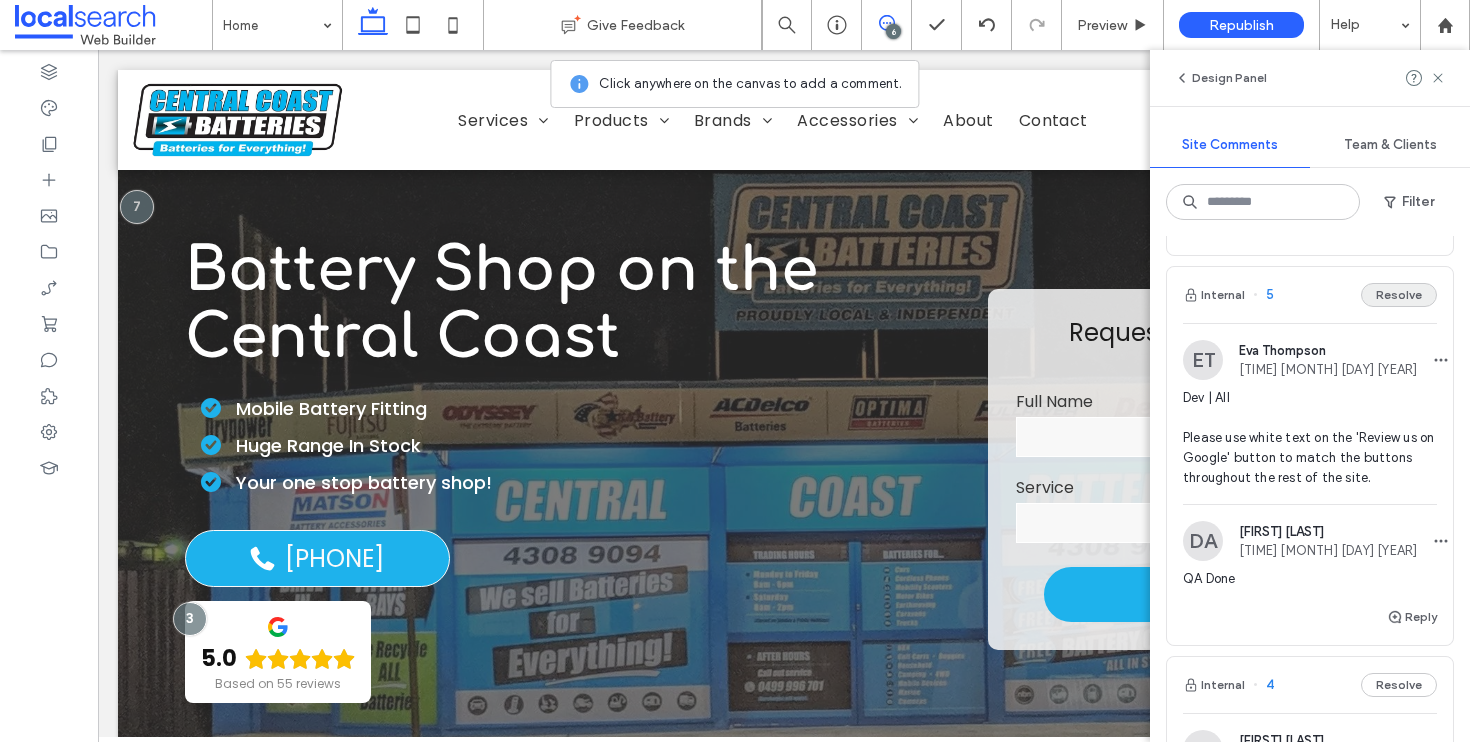 click on "Resolve" at bounding box center [1399, 295] 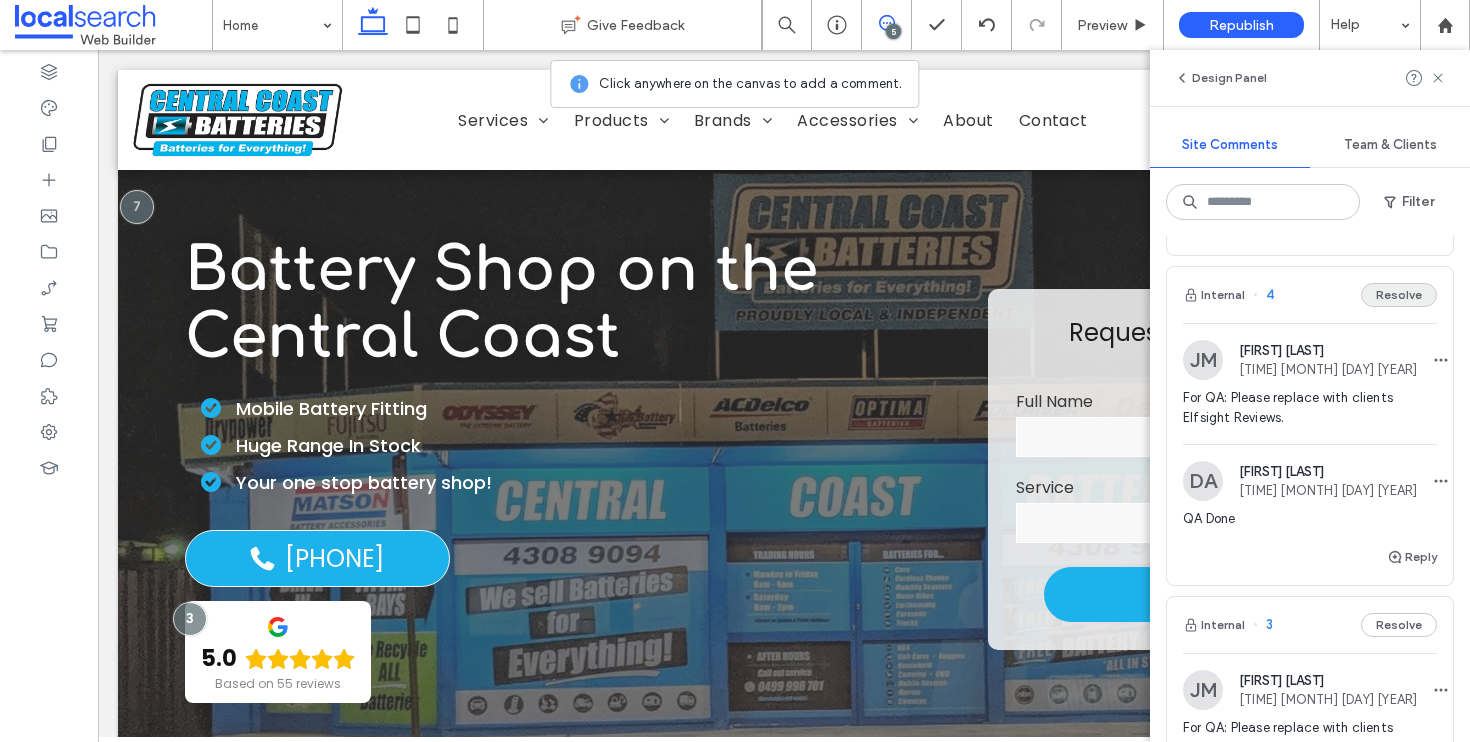 click on "Resolve" at bounding box center [1399, 295] 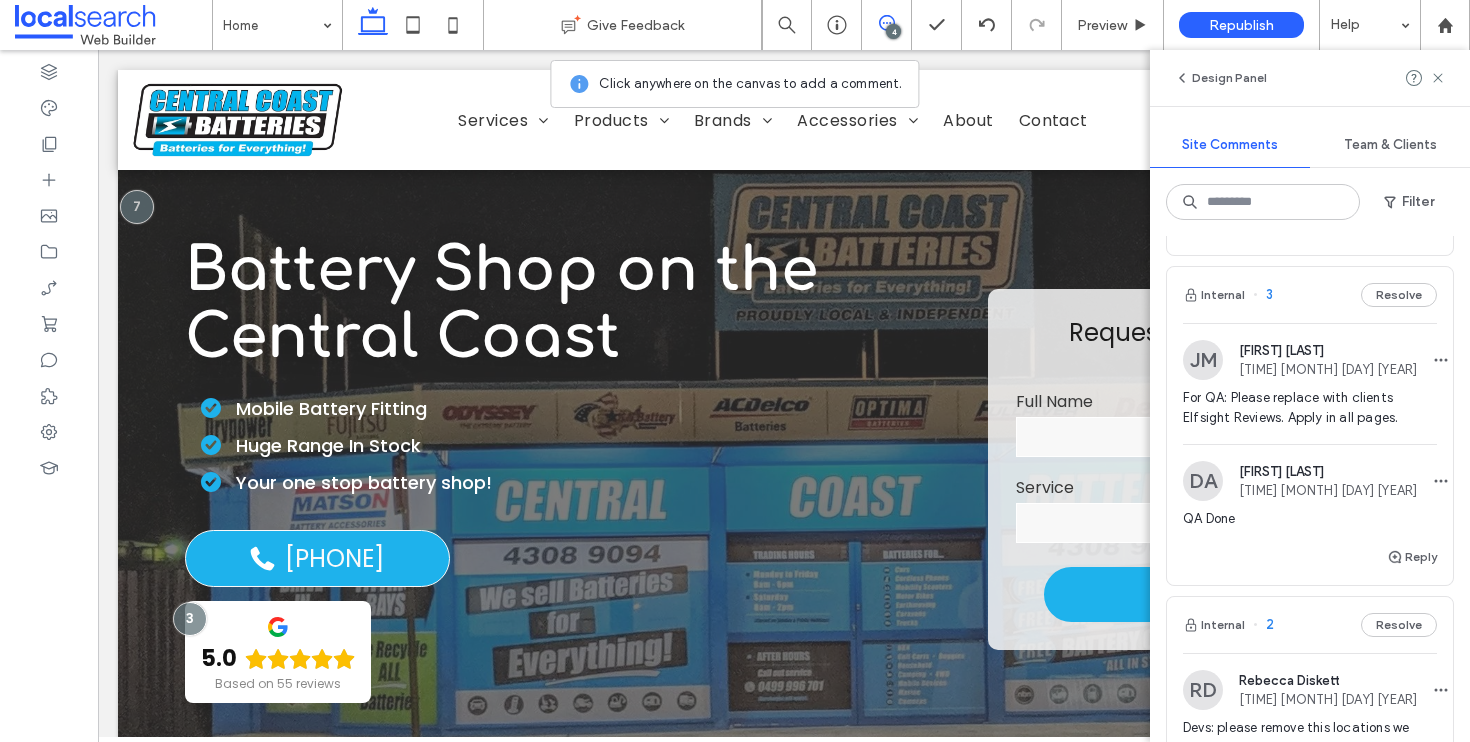 click on "Resolve" at bounding box center (1399, 295) 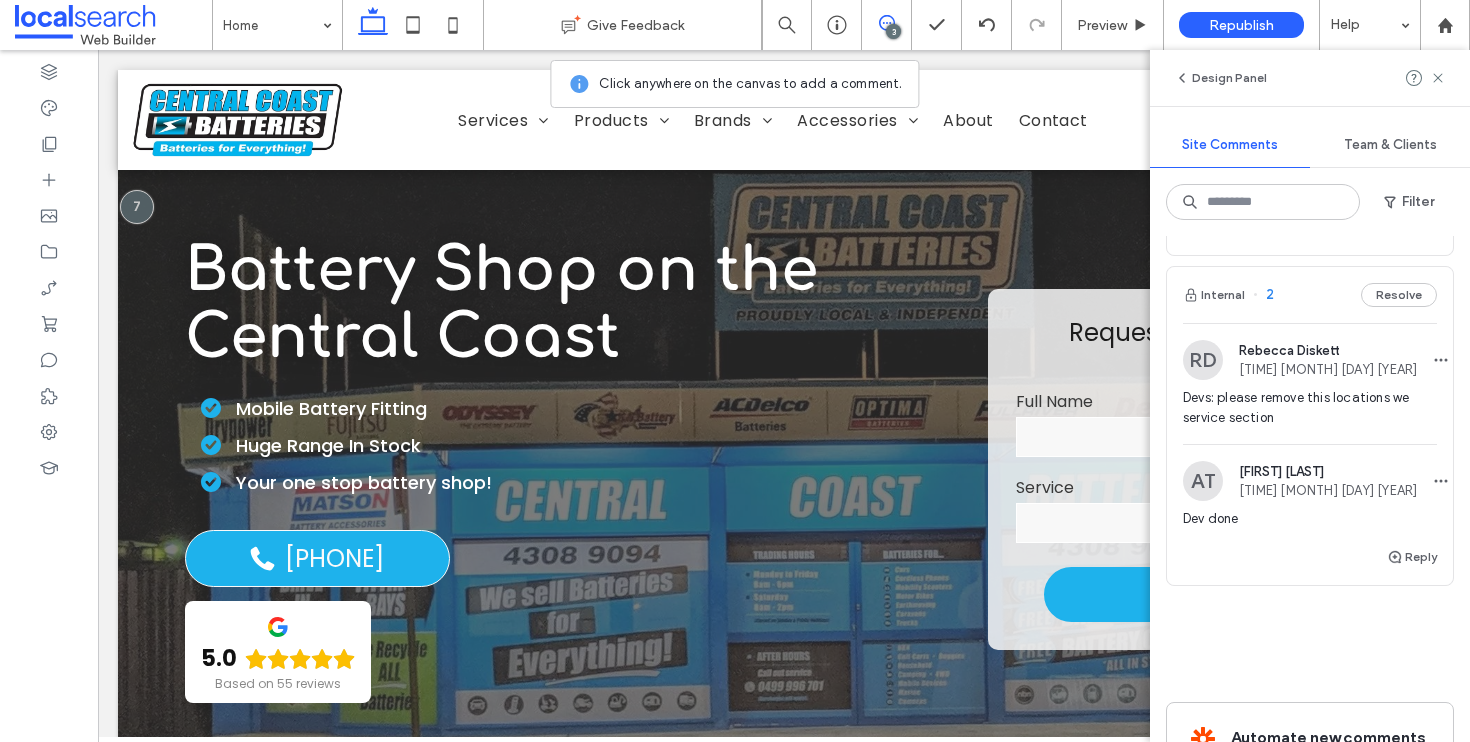 click on "Resolve" at bounding box center [1399, 295] 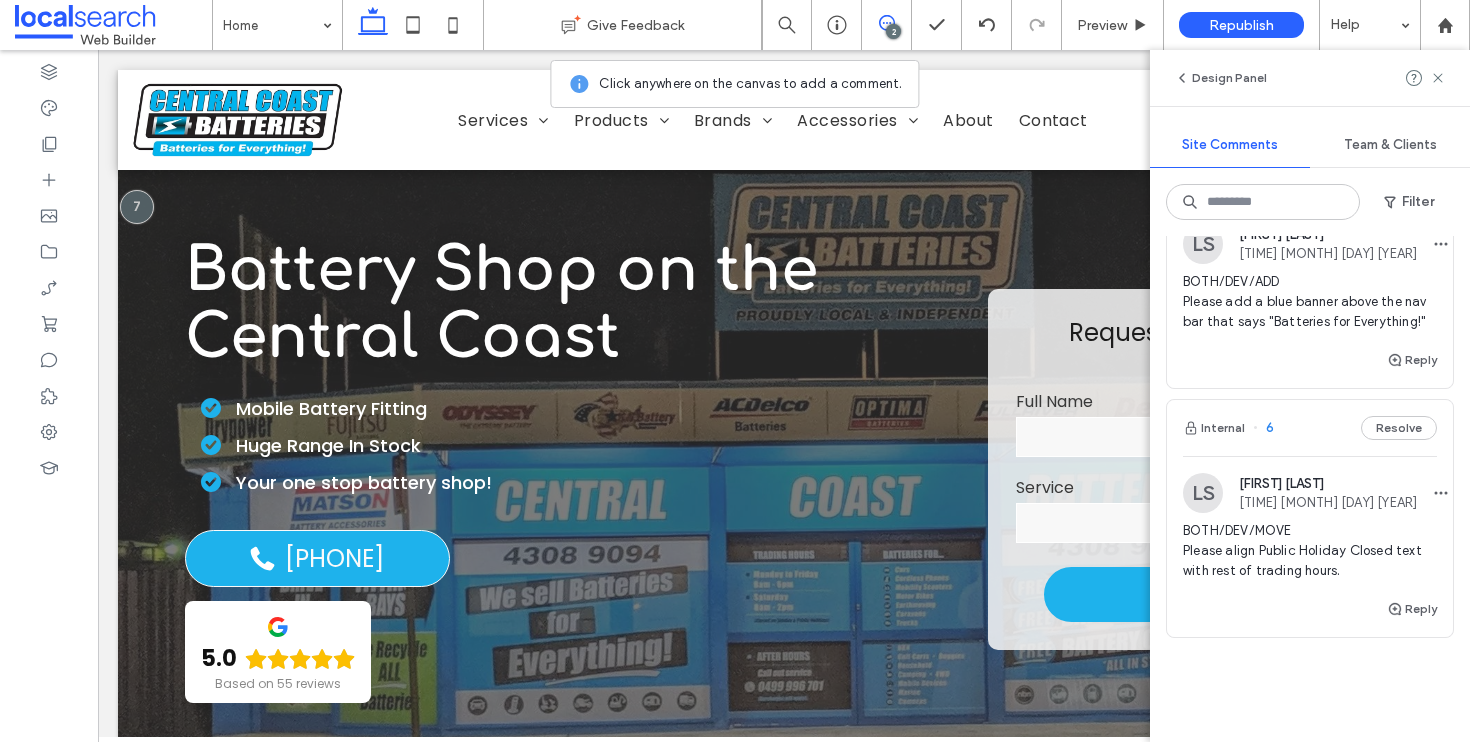 scroll, scrollTop: 0, scrollLeft: 0, axis: both 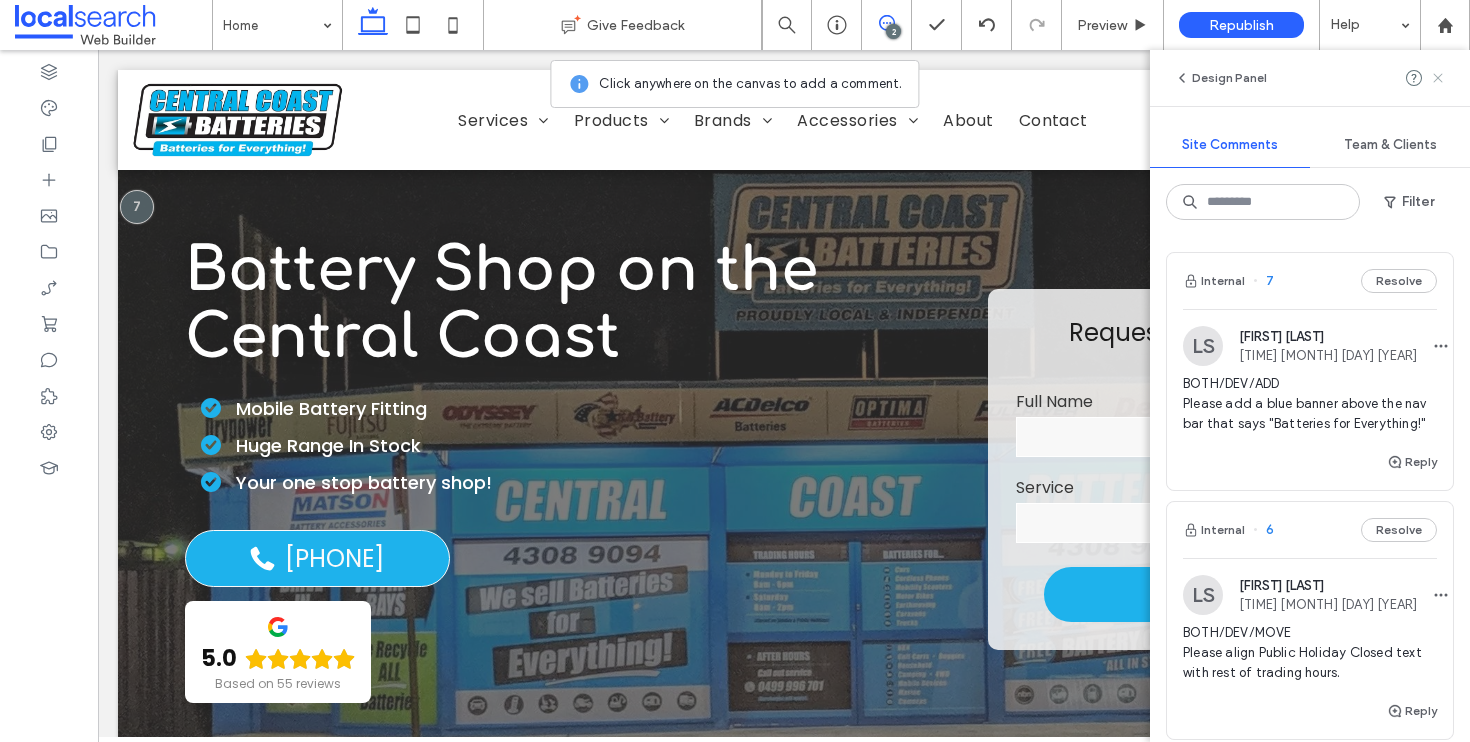 click 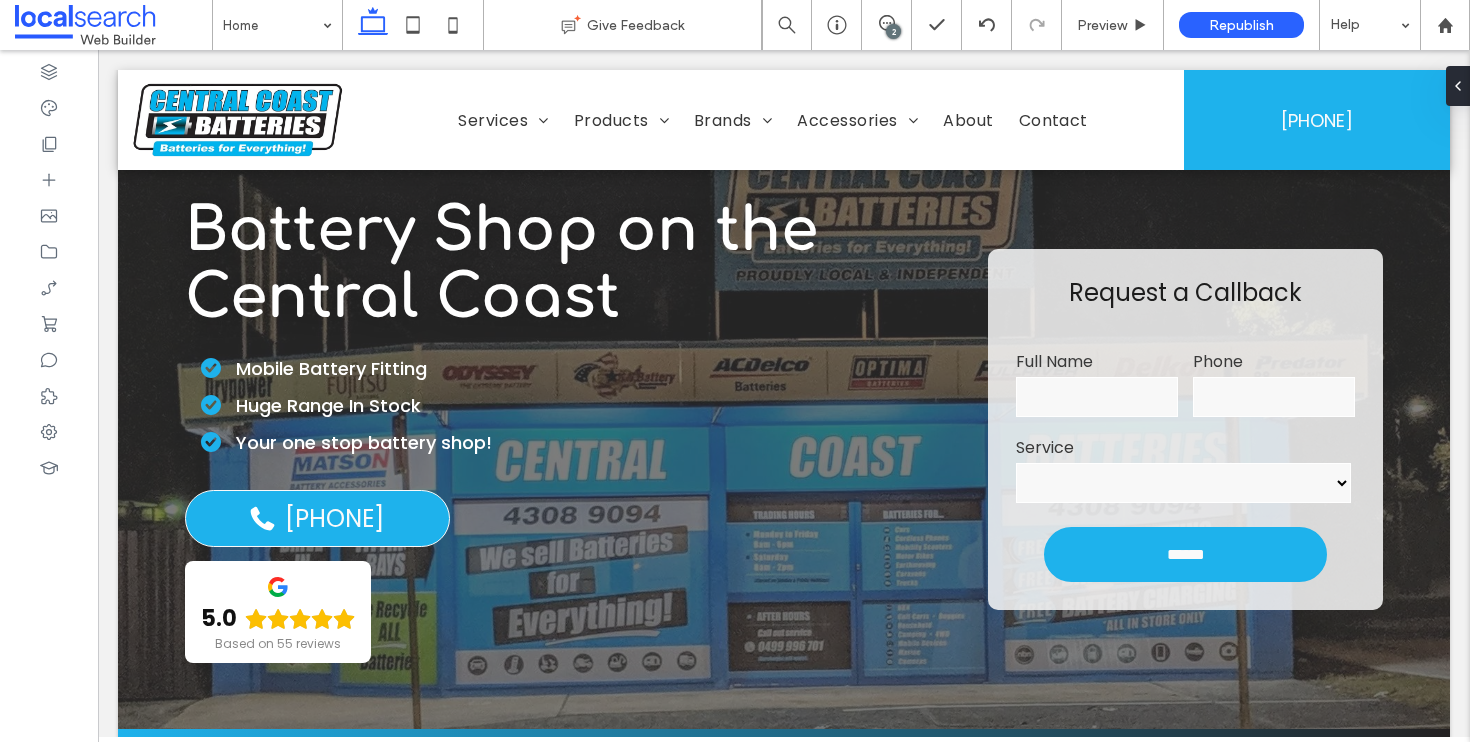 scroll, scrollTop: 0, scrollLeft: 0, axis: both 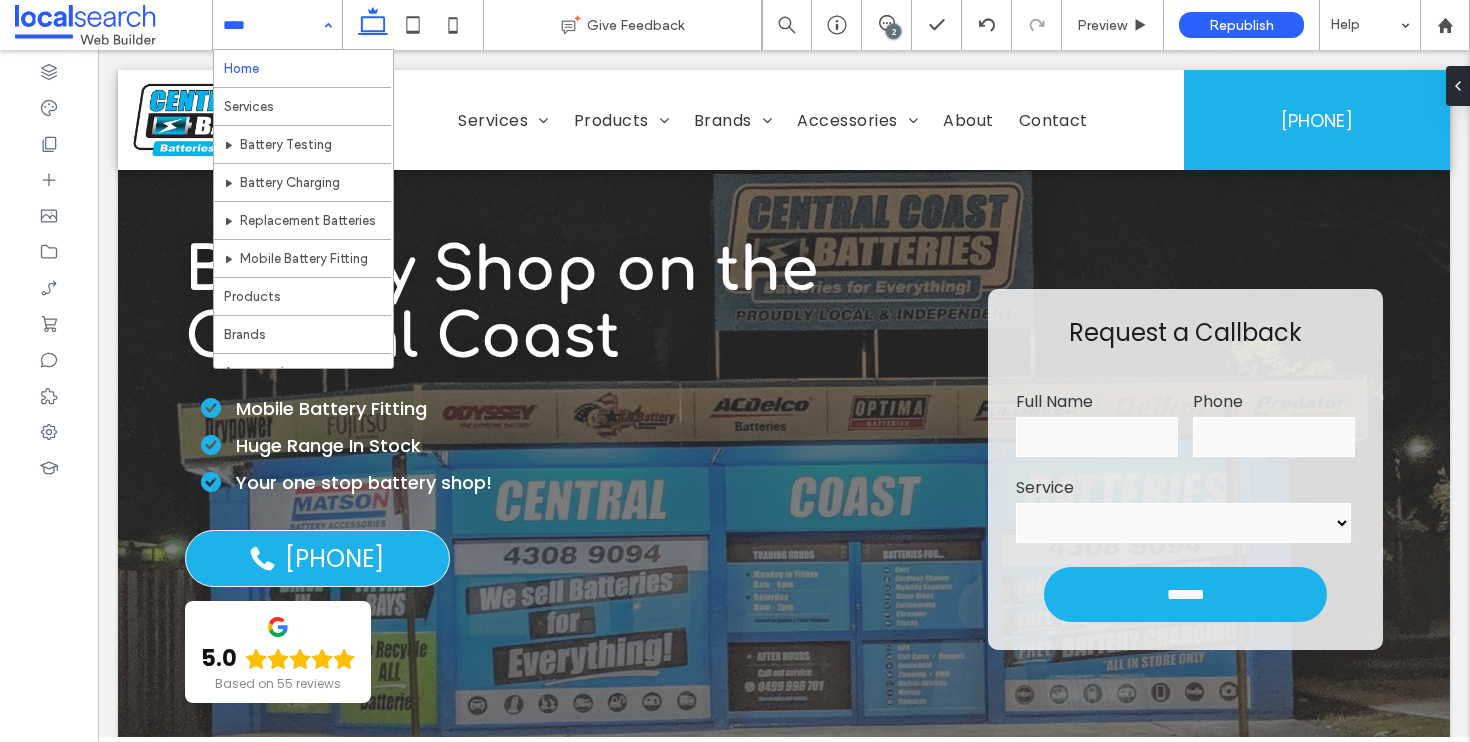 click on "Home Services Battery Testing Battery Charging Replacement Batteries Mobile Battery Fitting Products Brands Accessories Jump Starters Solar Panels About Contact Batteries Tuggerah Lakes" at bounding box center (277, 25) 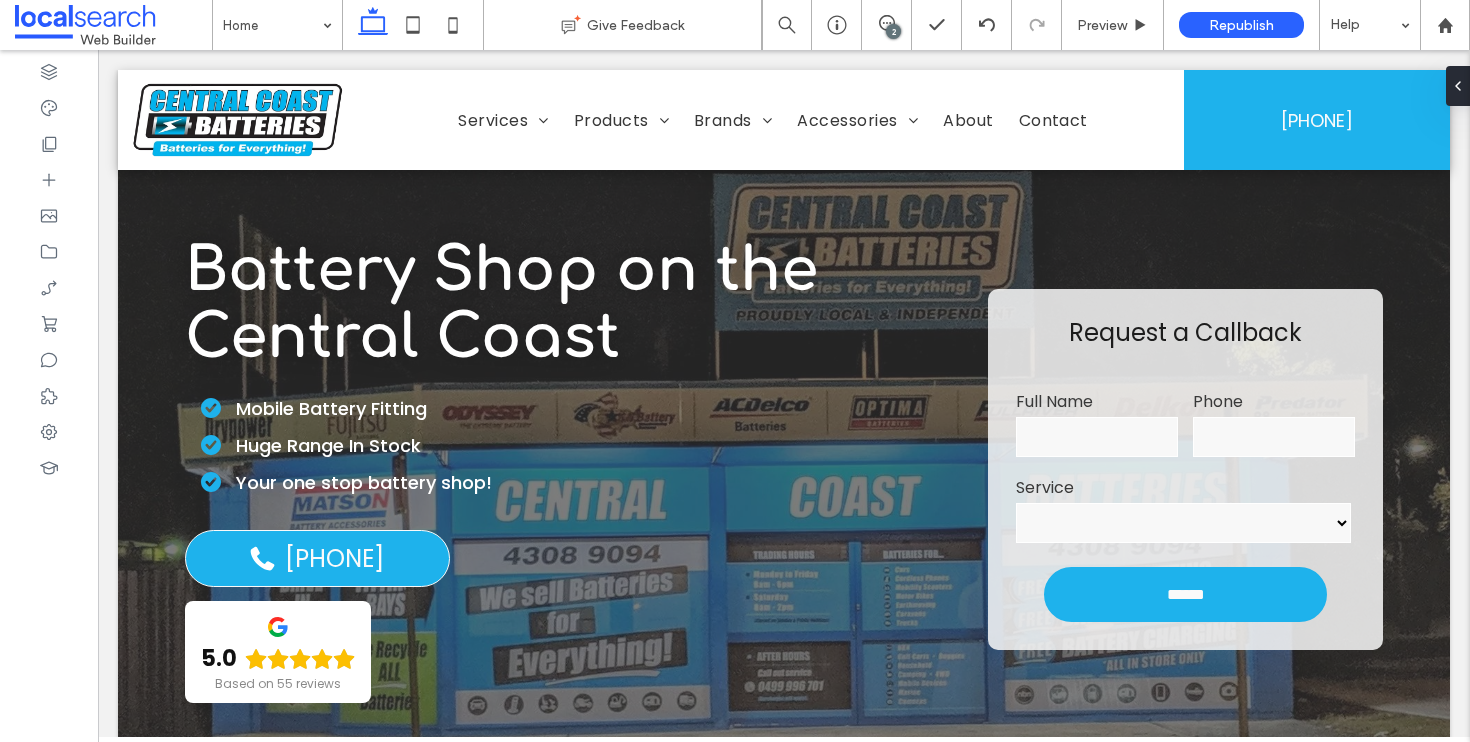 click on "2" at bounding box center [893, 31] 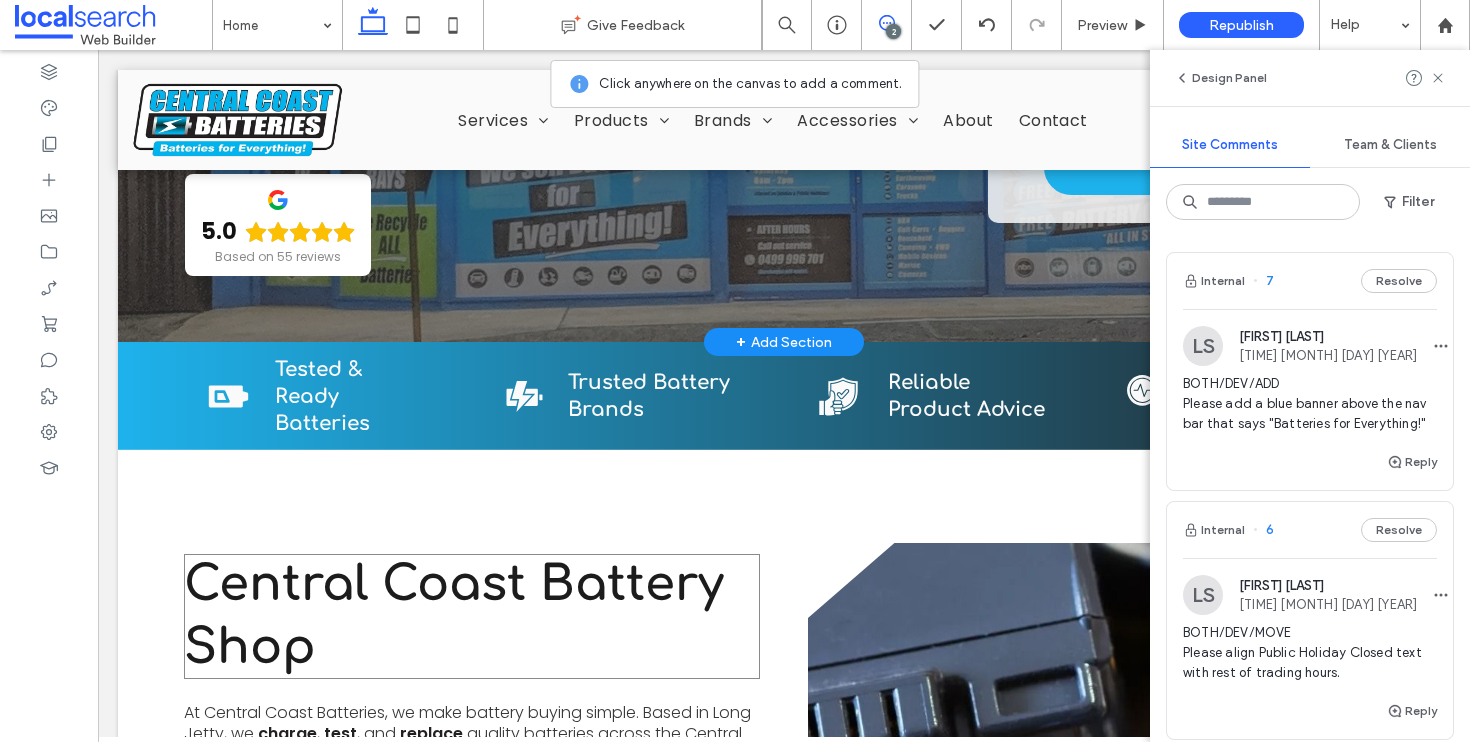 scroll, scrollTop: 690, scrollLeft: 0, axis: vertical 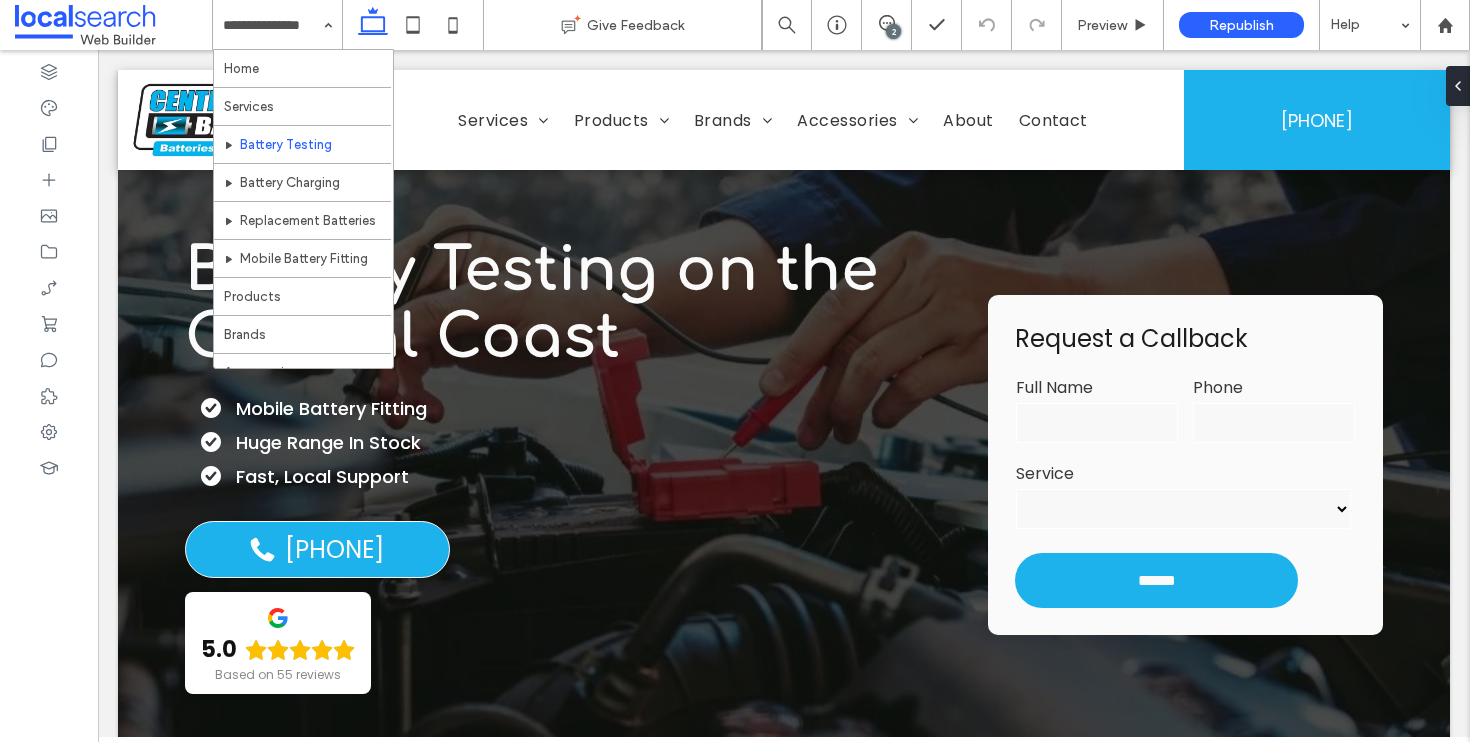click at bounding box center (272, 25) 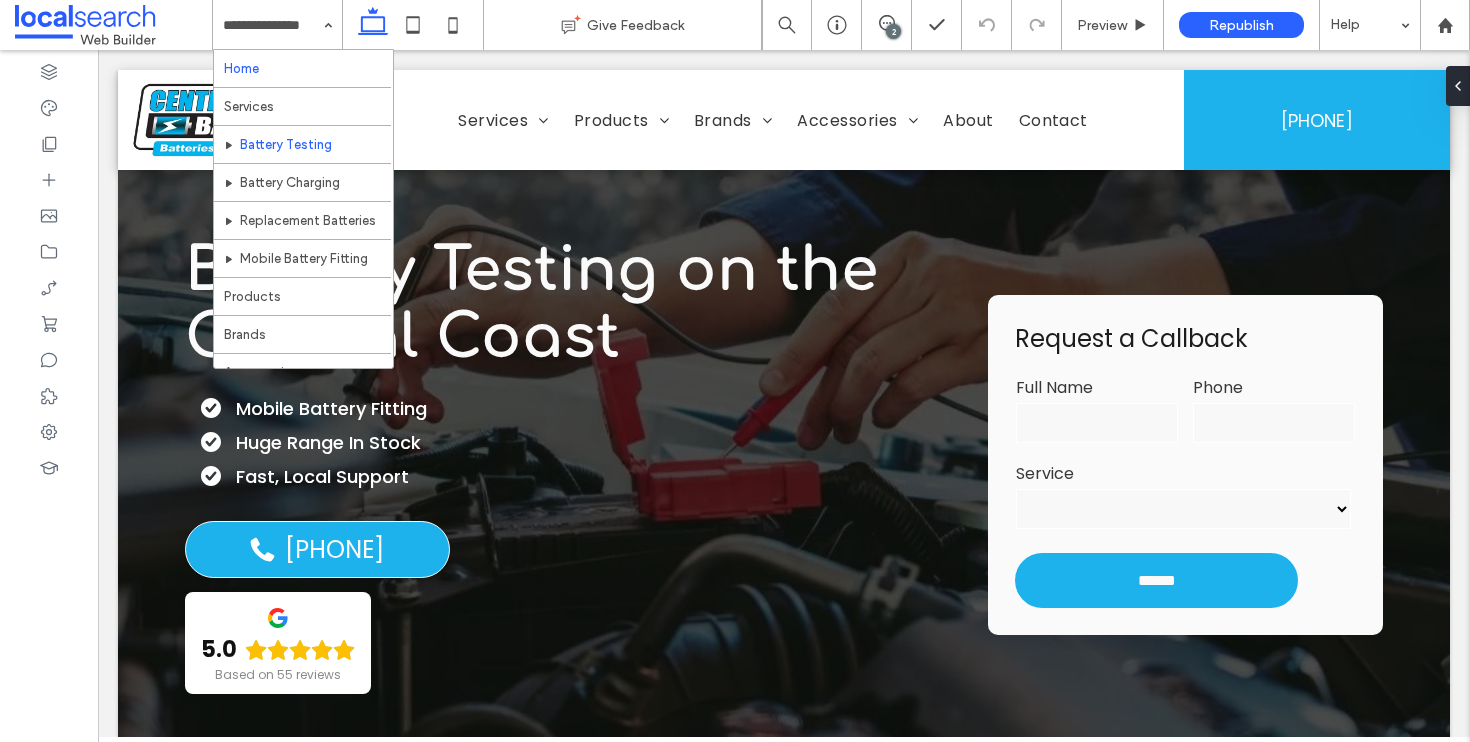 scroll, scrollTop: 0, scrollLeft: 0, axis: both 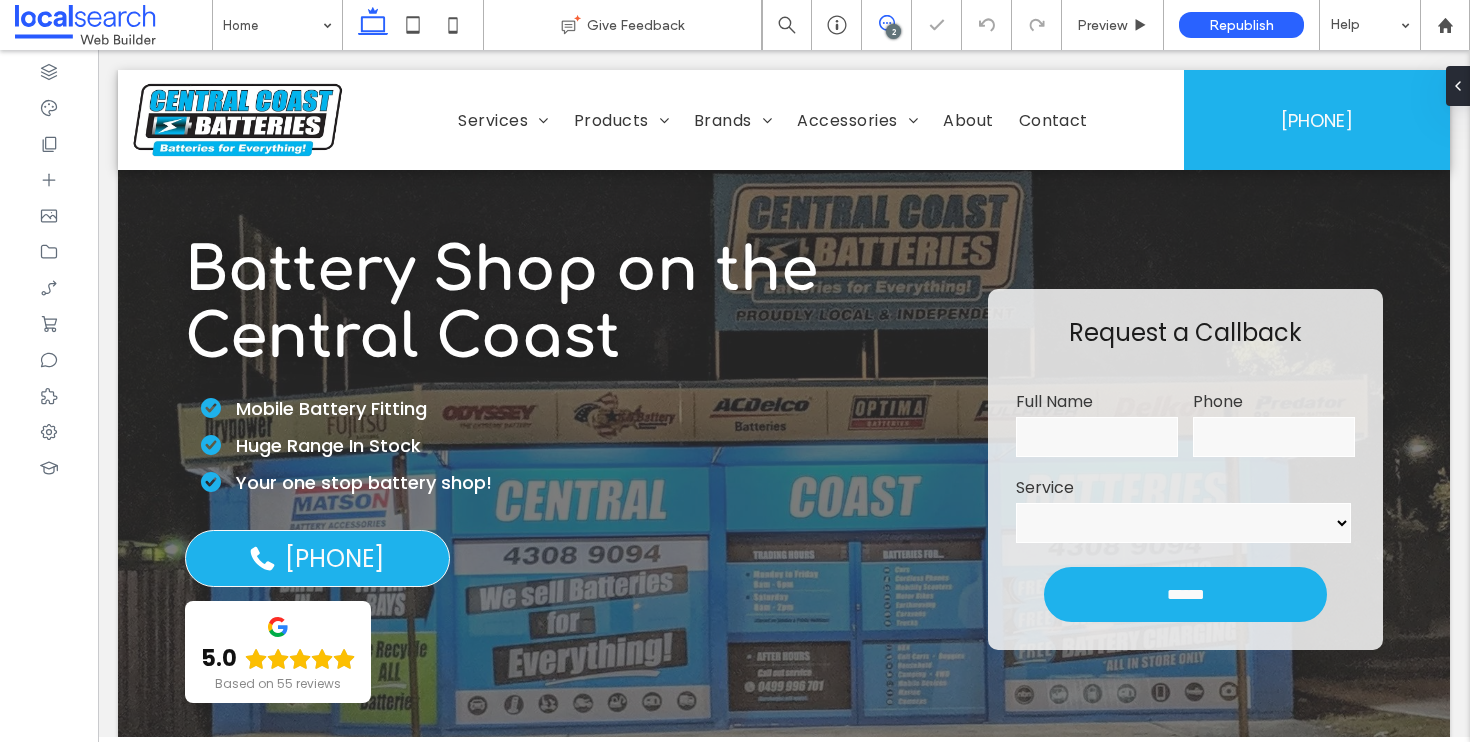 drag, startPoint x: 885, startPoint y: 26, endPoint x: 707, endPoint y: 21, distance: 178.0702 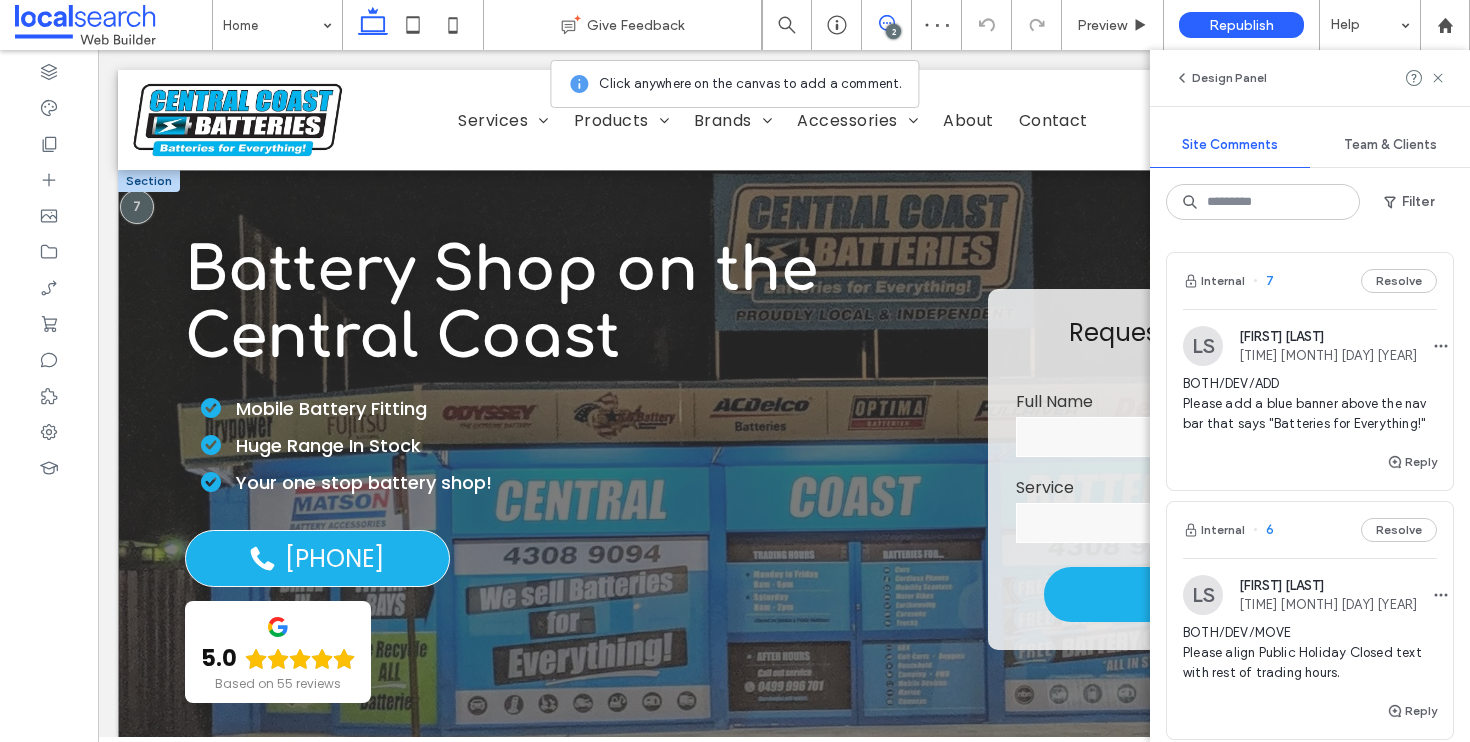 click on "**********" at bounding box center (784, 469) 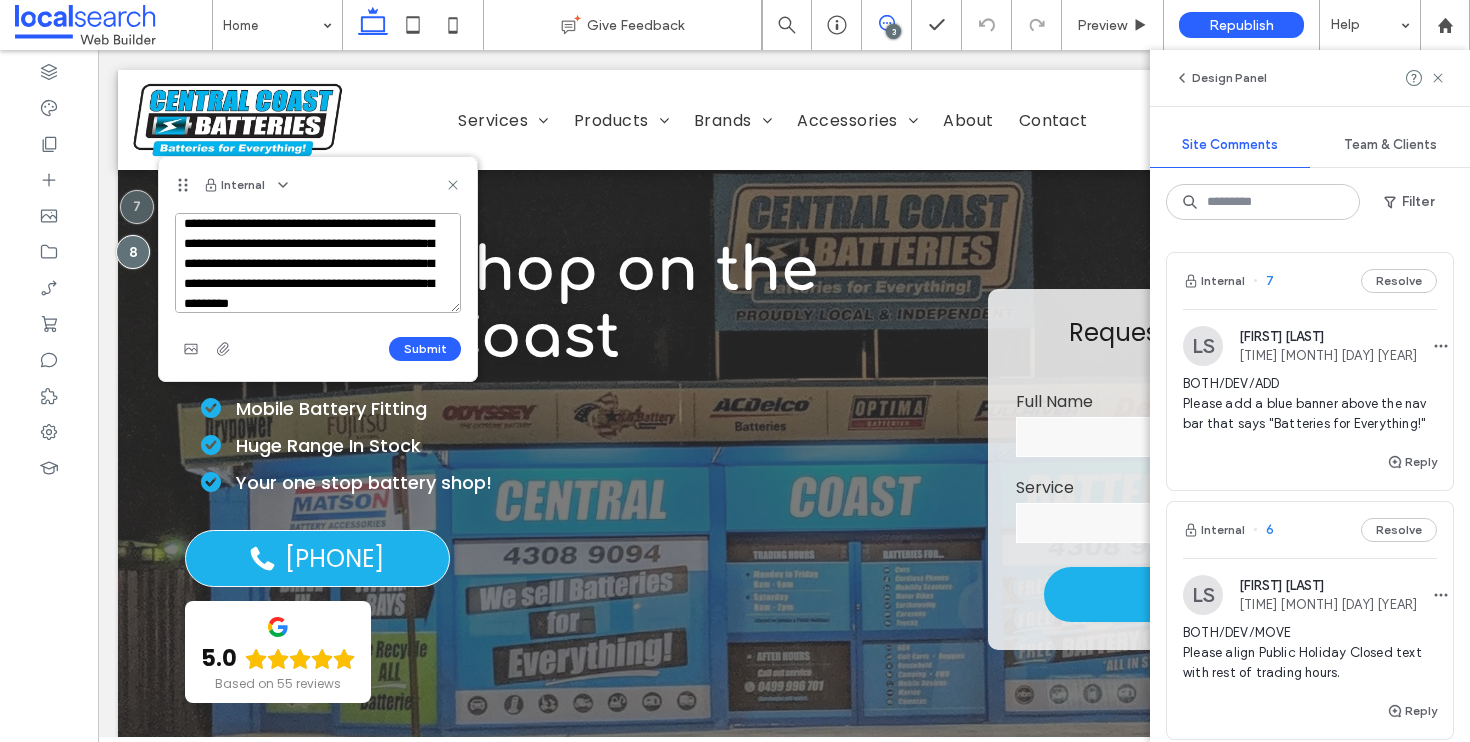 scroll, scrollTop: 48, scrollLeft: 0, axis: vertical 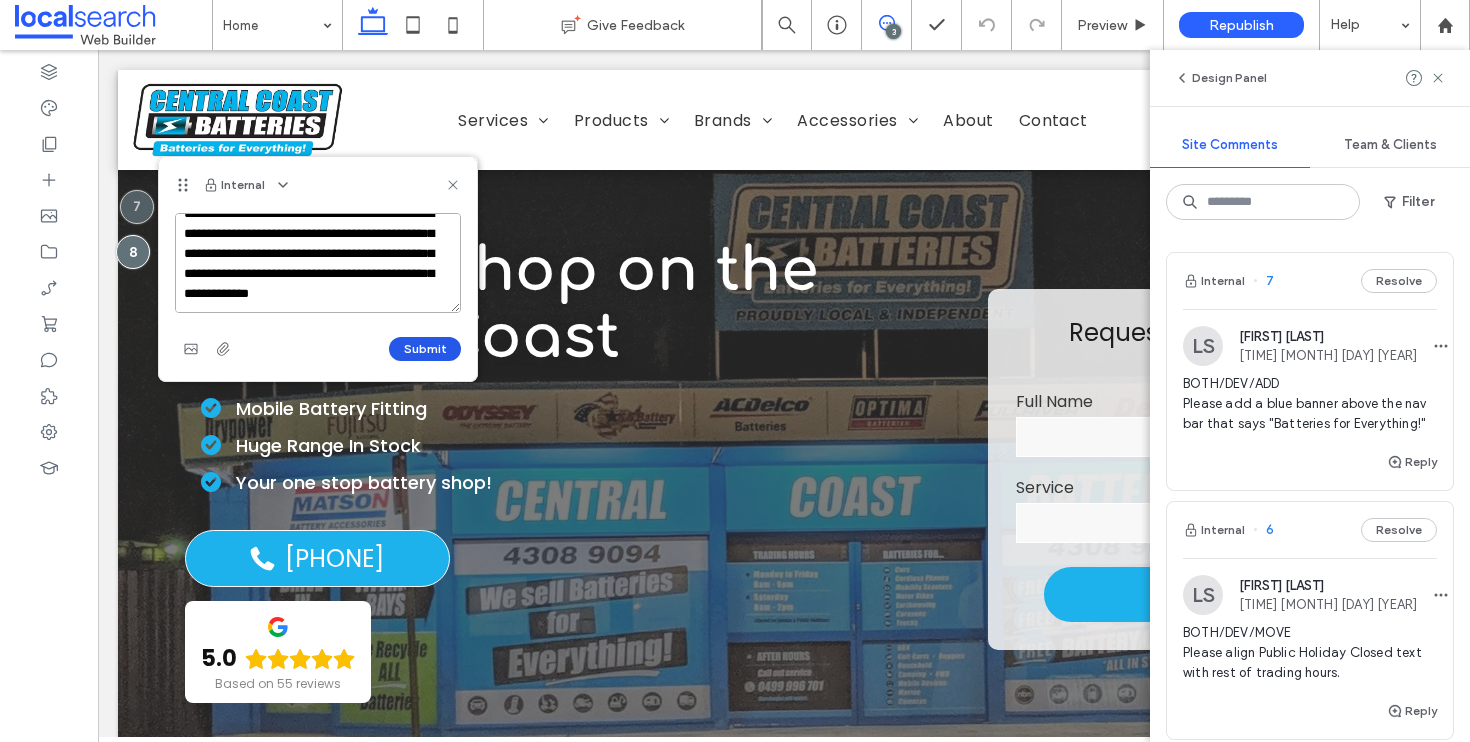 type on "**********" 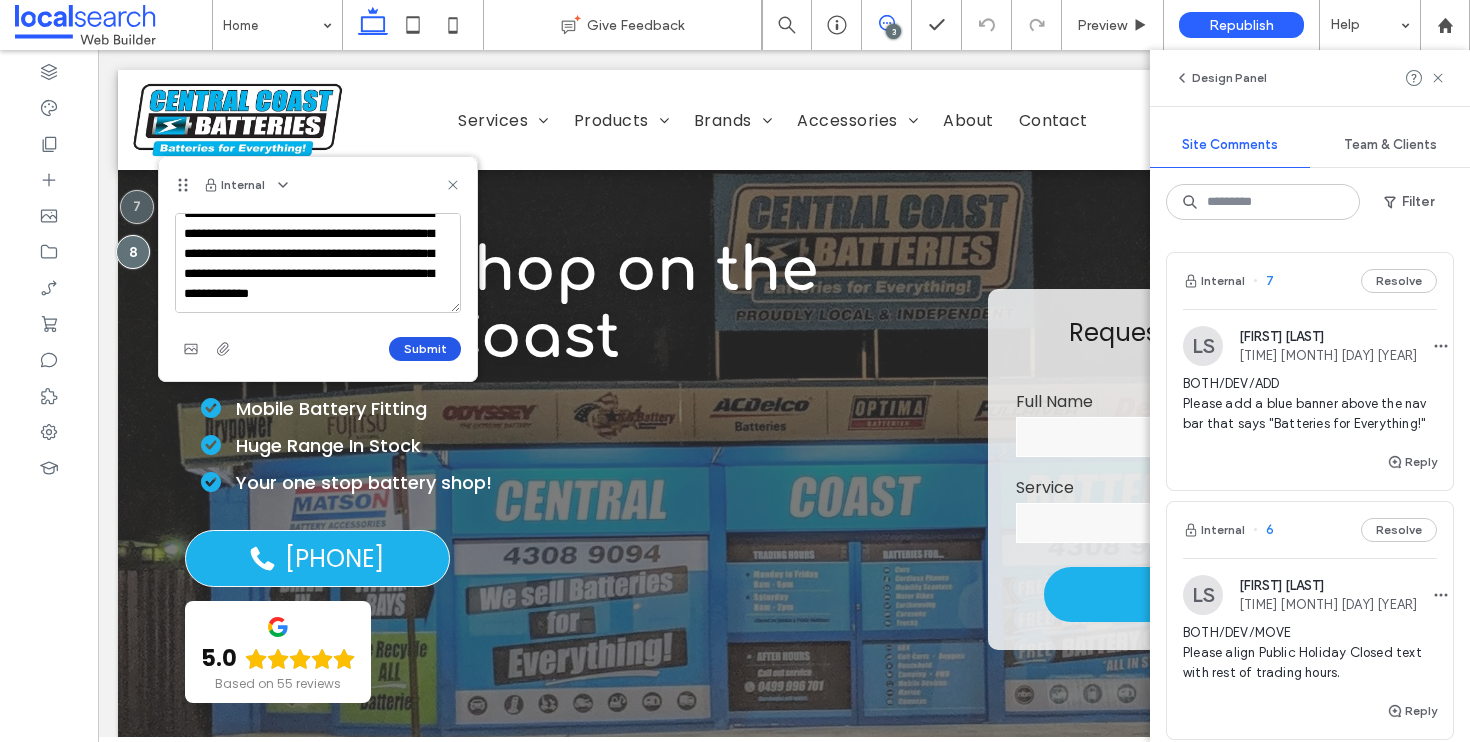 click on "Submit" at bounding box center [425, 349] 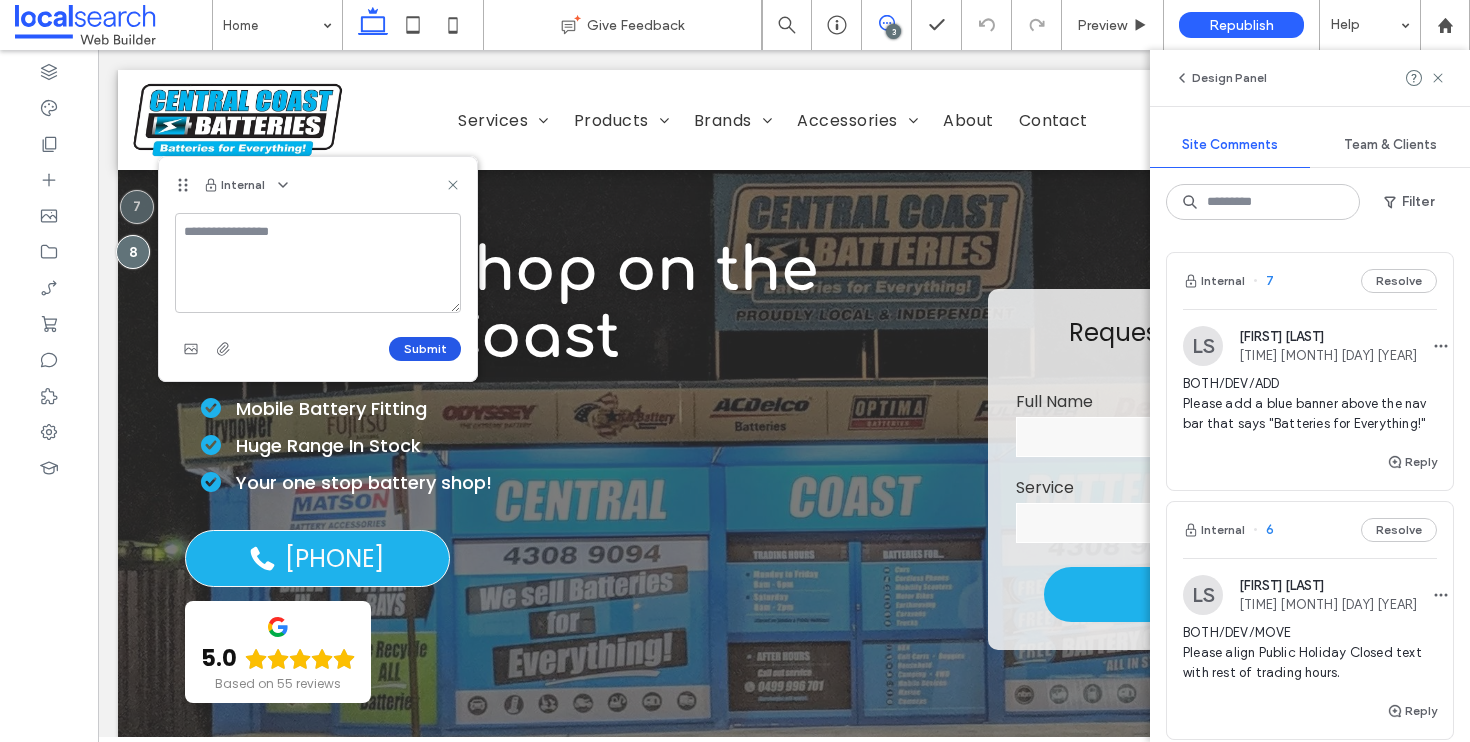scroll, scrollTop: 0, scrollLeft: 0, axis: both 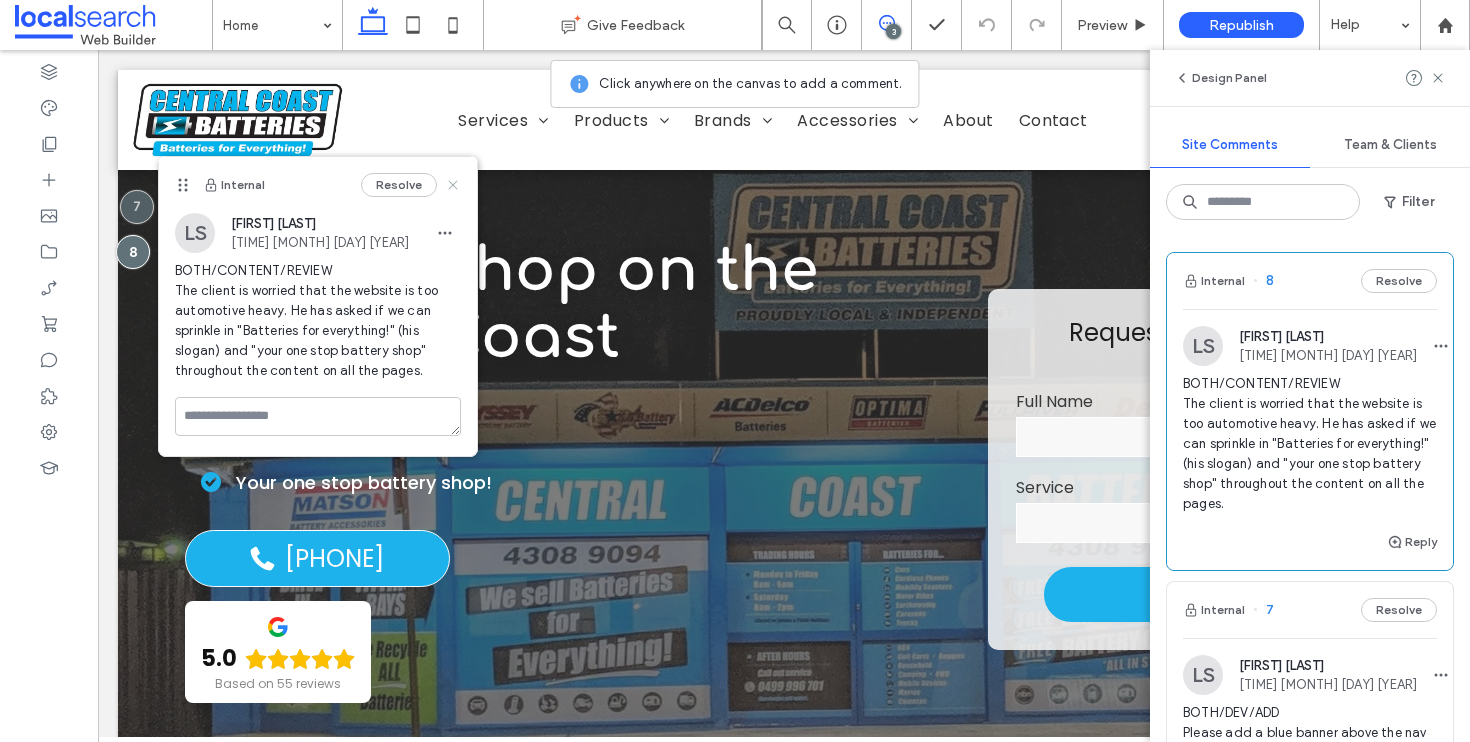 click 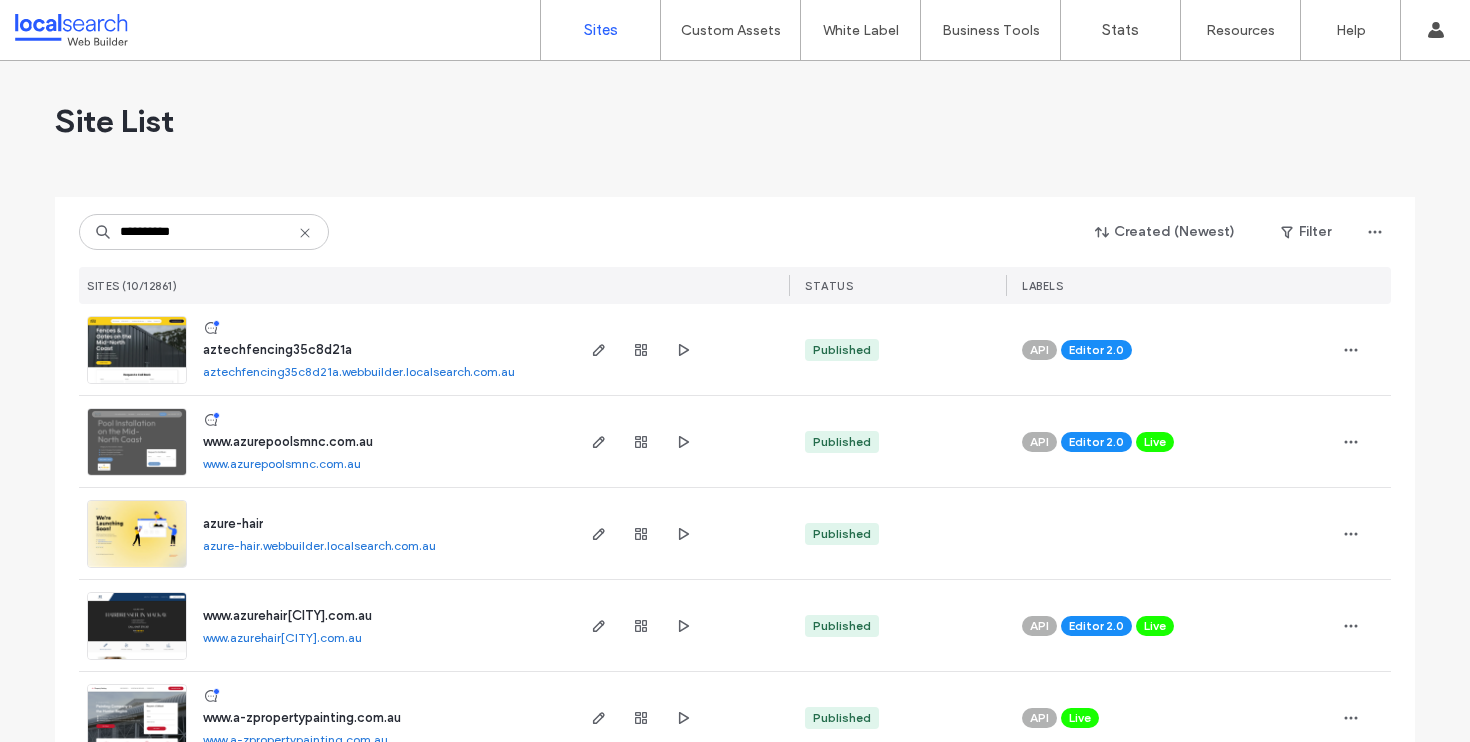 scroll, scrollTop: 0, scrollLeft: 0, axis: both 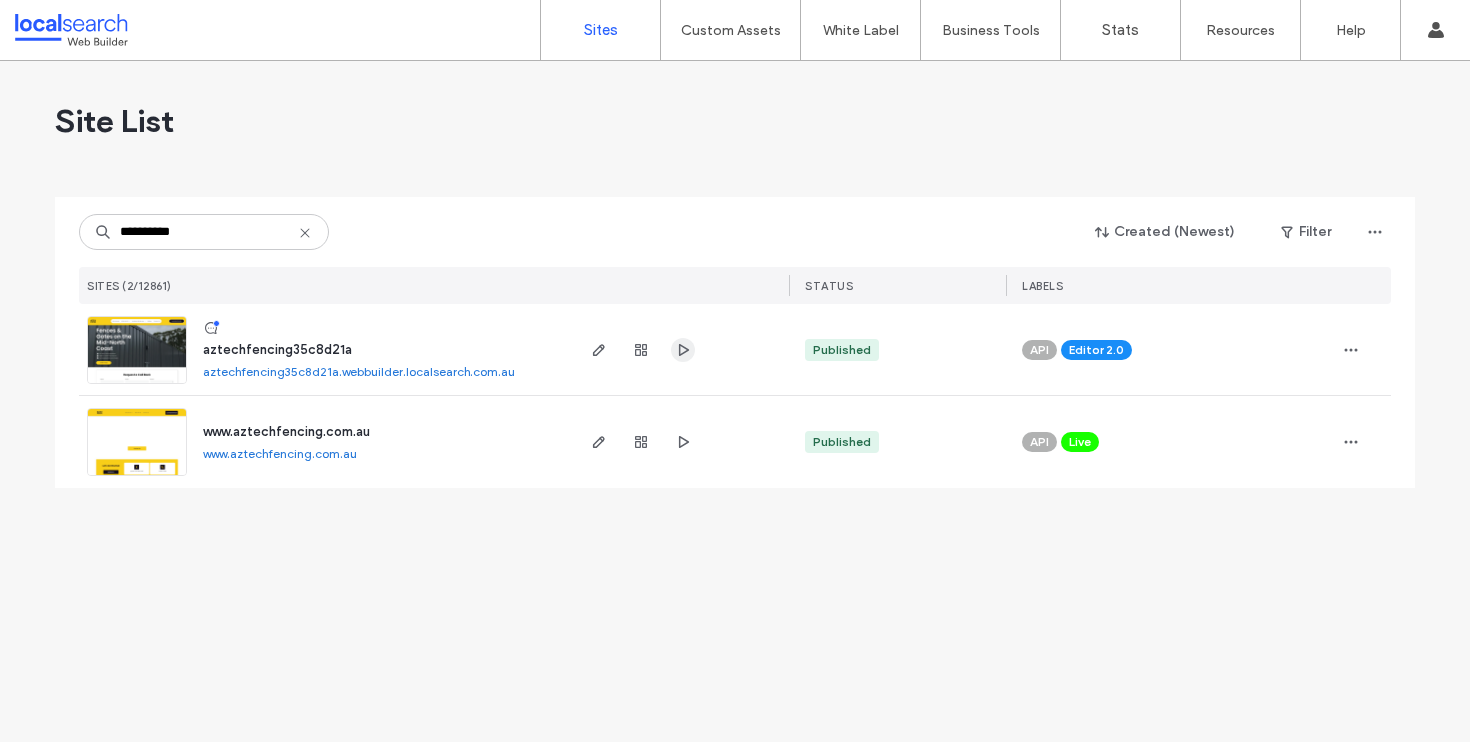 type on "**********" 